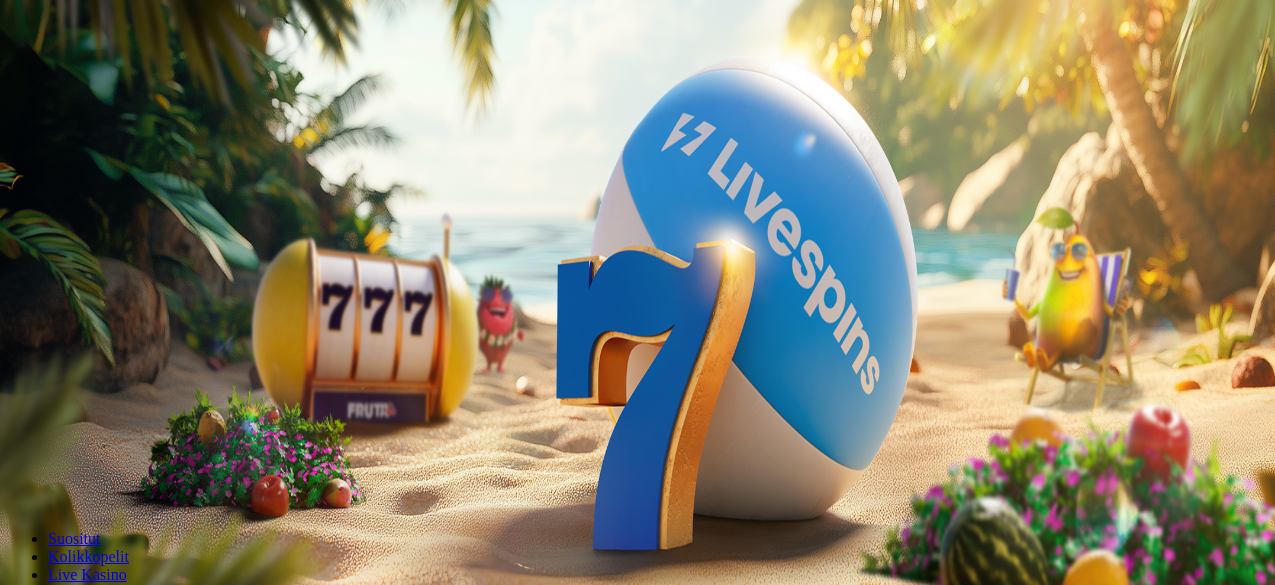 scroll, scrollTop: 0, scrollLeft: 0, axis: both 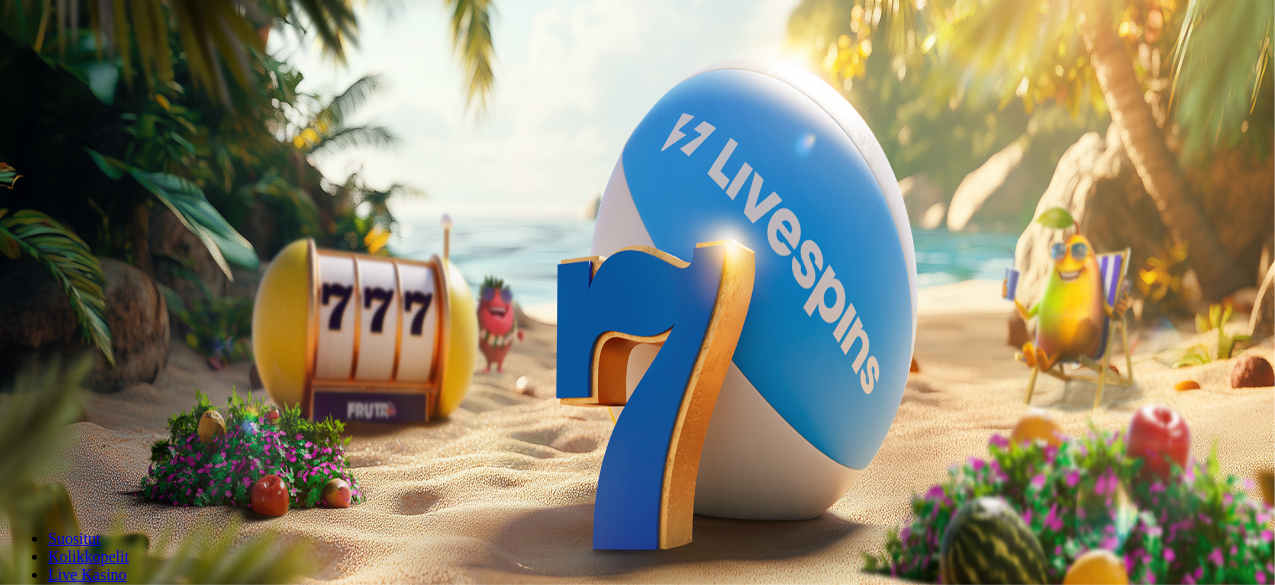 click on "Kirjaudu" at bounding box center [138, 72] 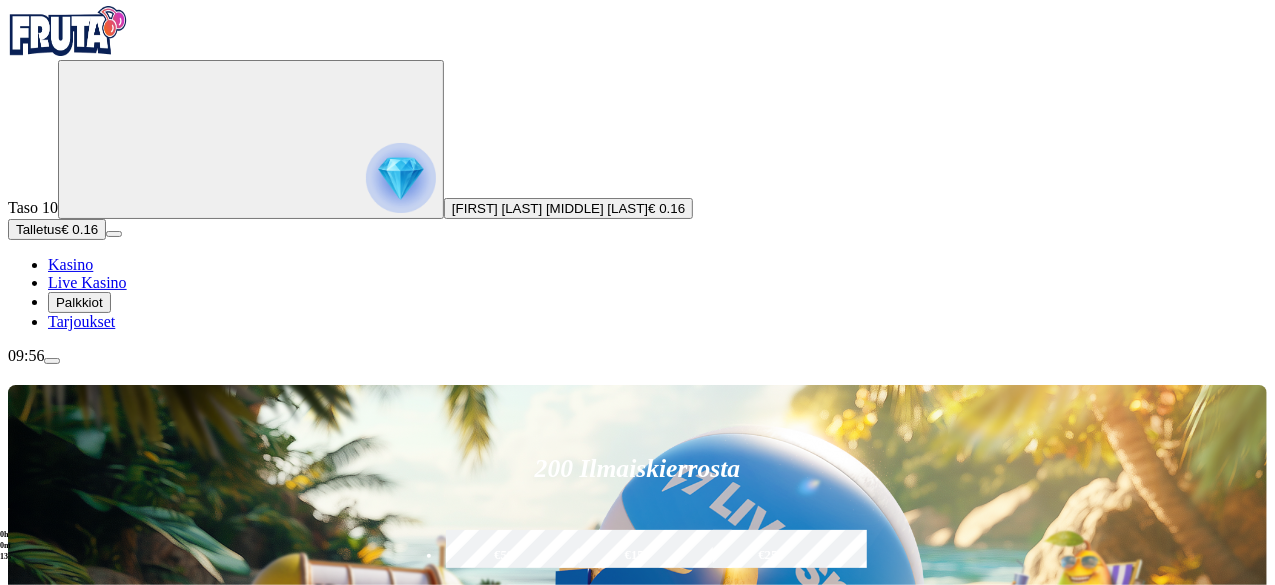 scroll, scrollTop: 124, scrollLeft: 0, axis: vertical 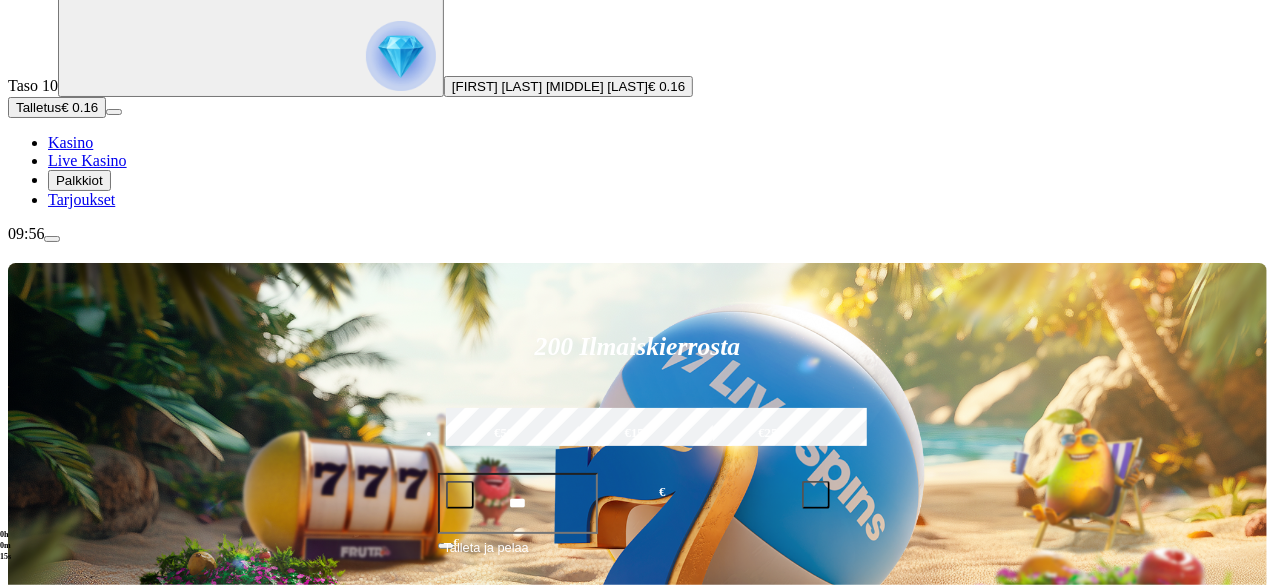 click on "Pelaa nyt" at bounding box center (77, 1373) 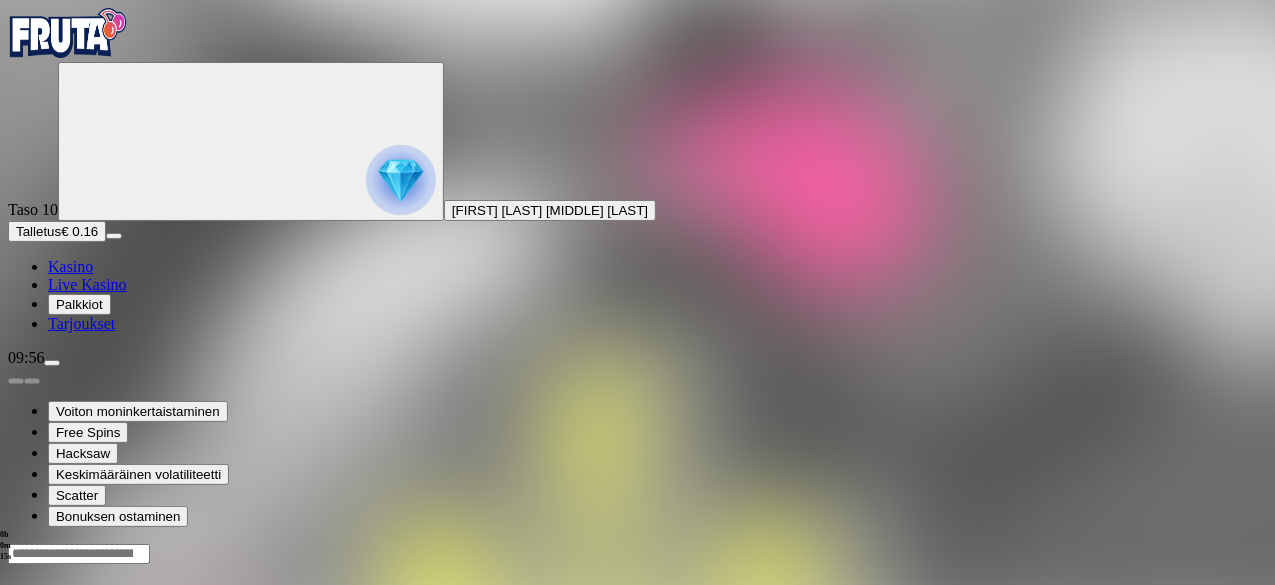 scroll, scrollTop: 0, scrollLeft: 0, axis: both 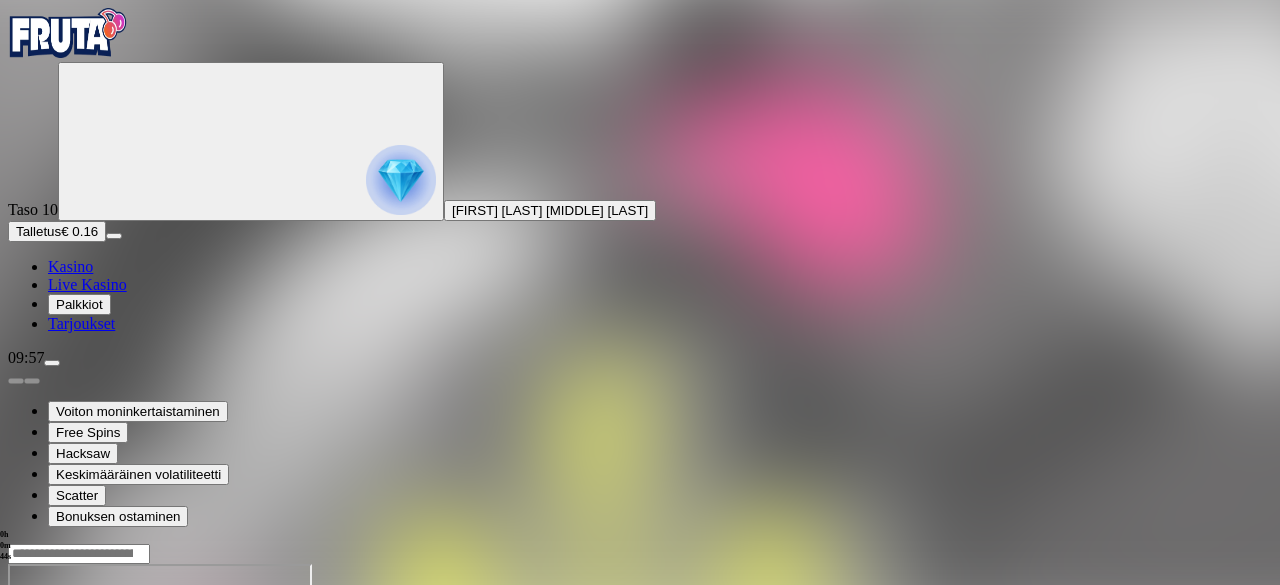 click at bounding box center (16, 736) 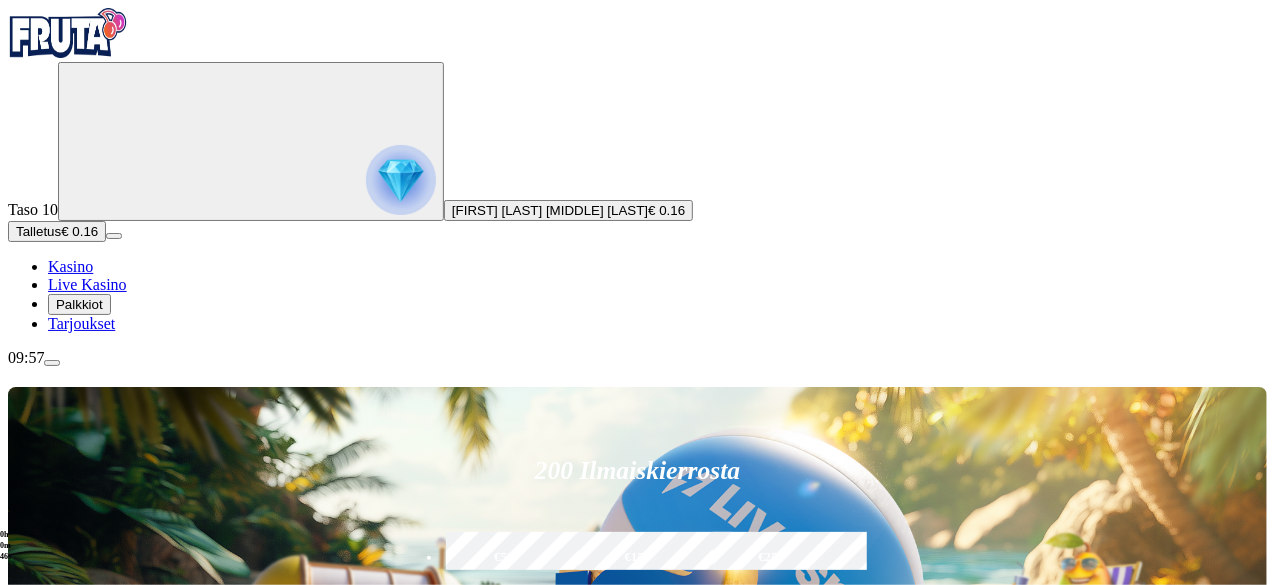 click on "Talletus € 0.16" at bounding box center [57, 231] 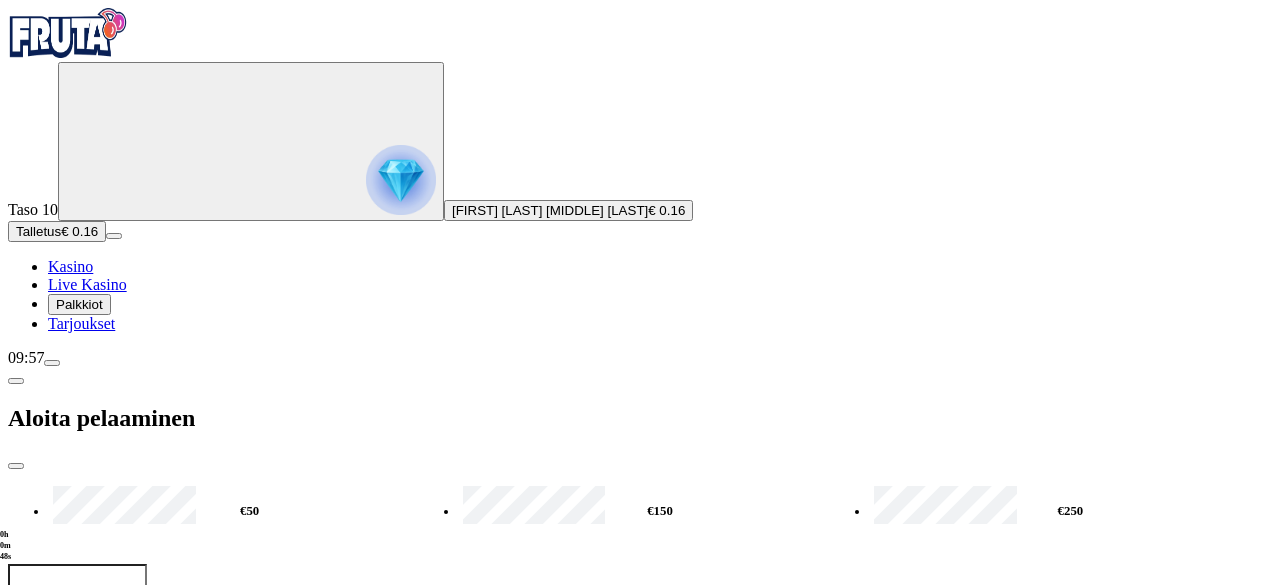 click on "***" at bounding box center (77, 596) 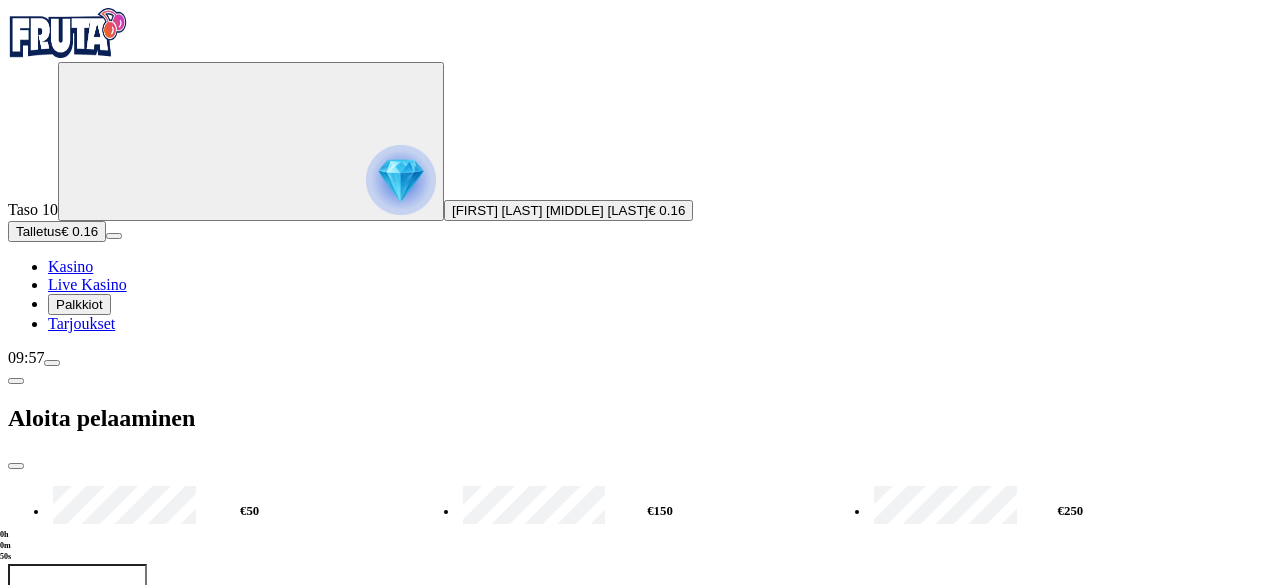type on "**" 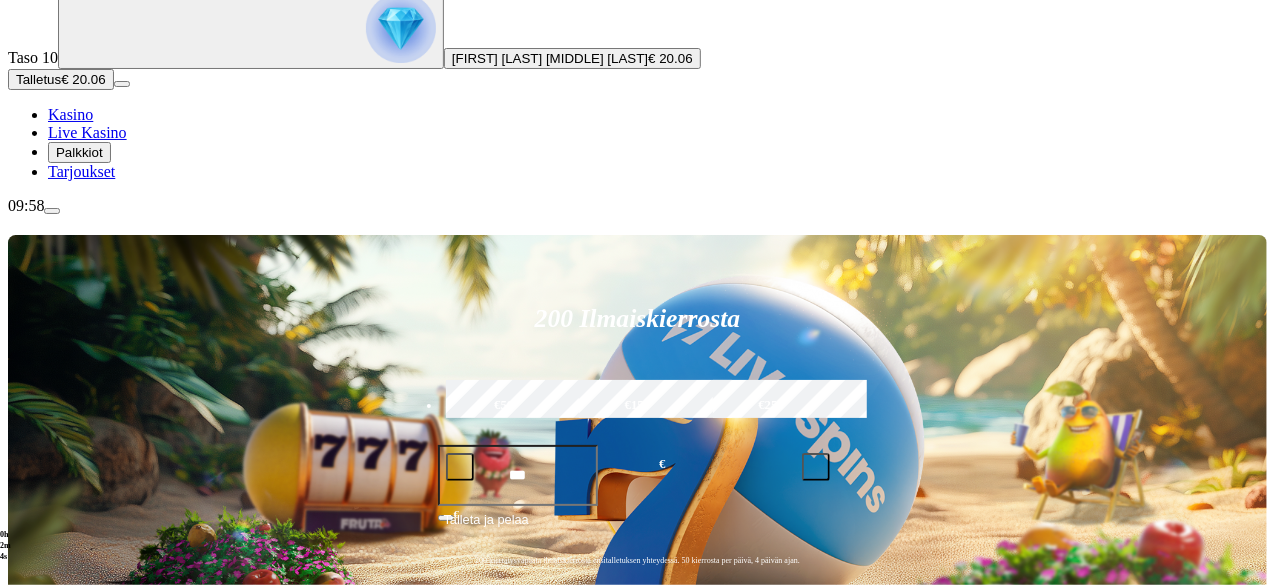 scroll, scrollTop: 152, scrollLeft: 0, axis: vertical 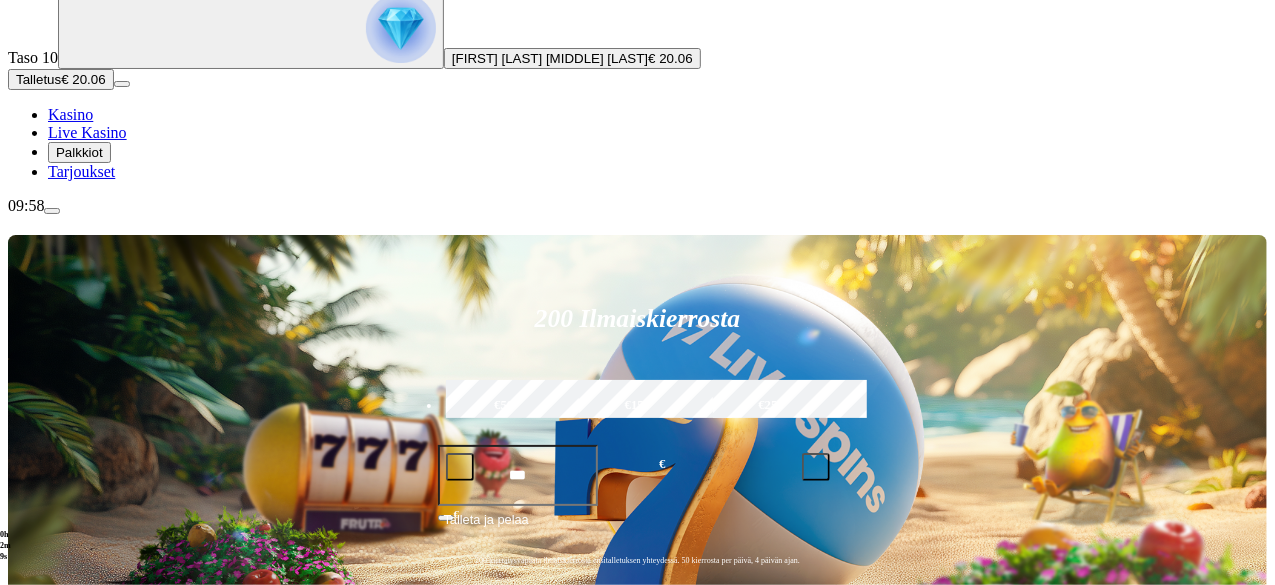 click on "Pelaa nyt" at bounding box center (77, 964) 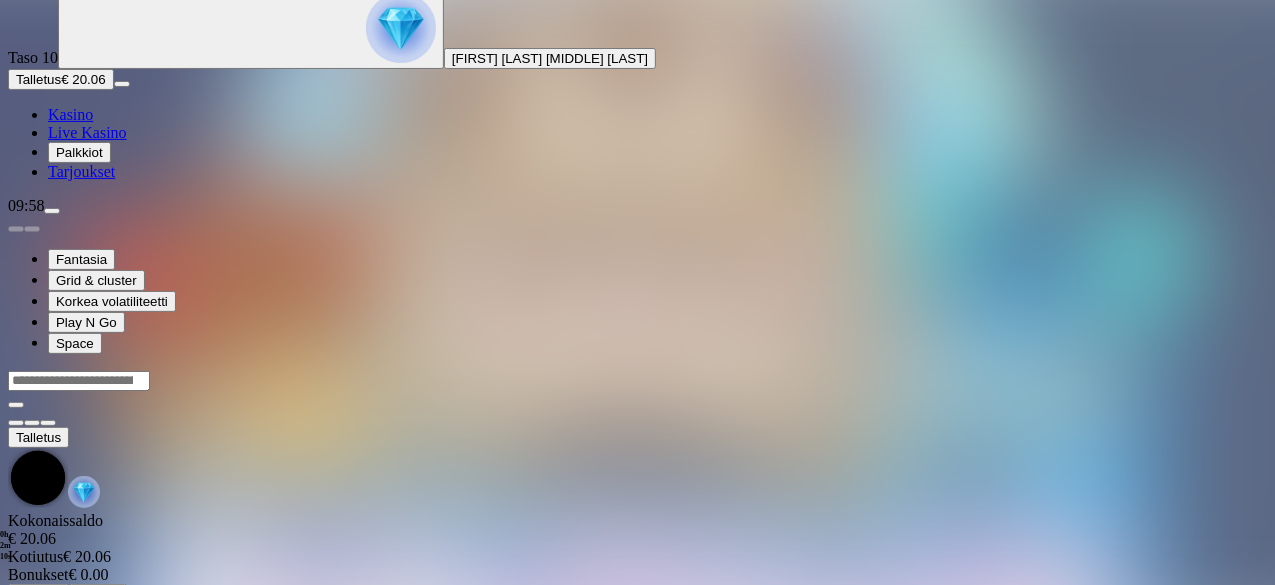 scroll, scrollTop: 0, scrollLeft: 0, axis: both 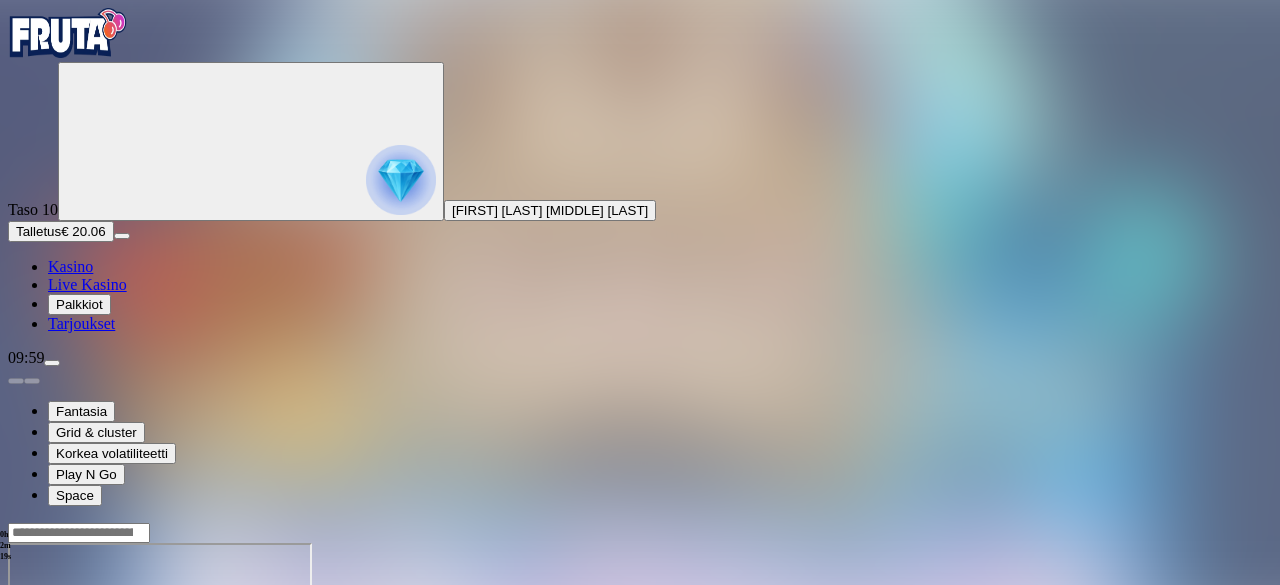 click at bounding box center (48, 715) 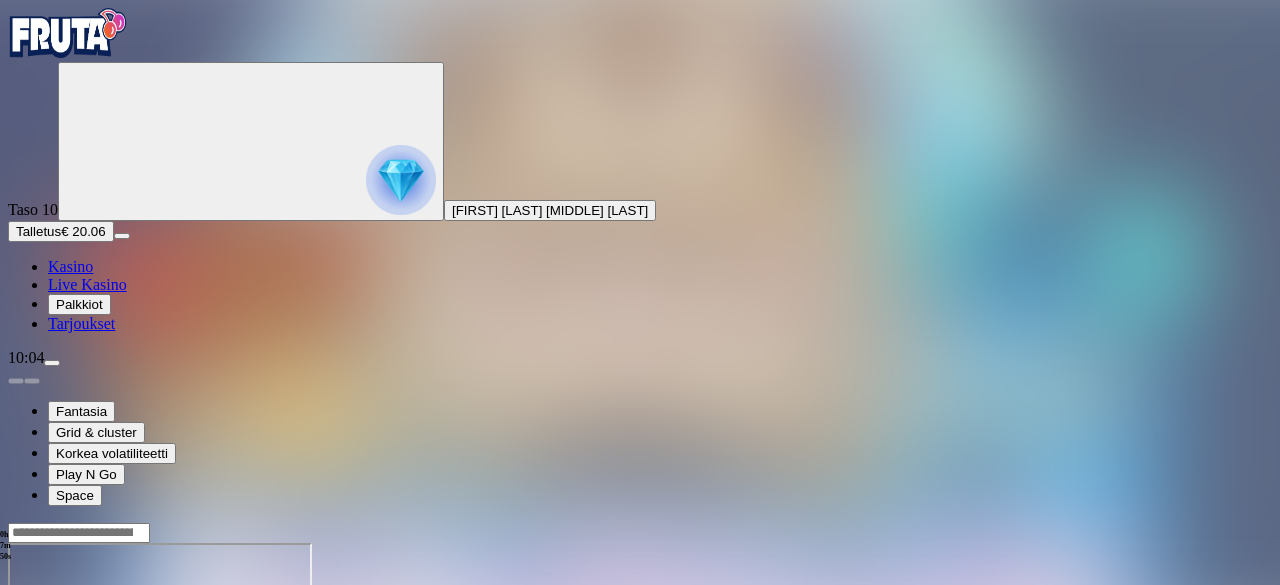 click at bounding box center (48, 715) 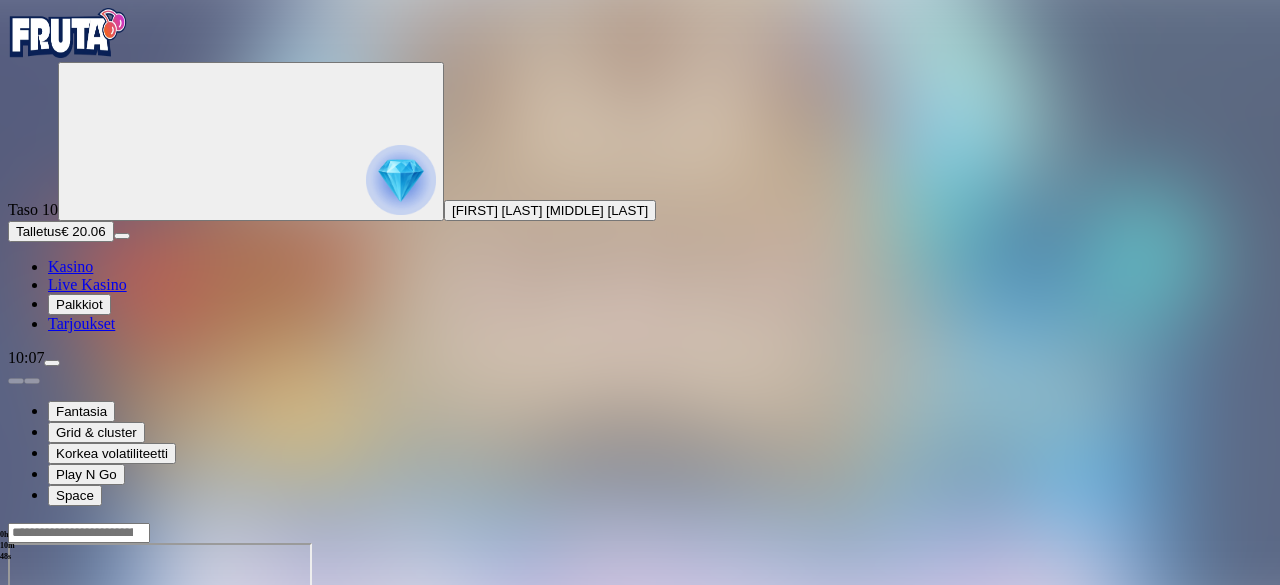 click on "Talletus € 20.06" at bounding box center (61, 231) 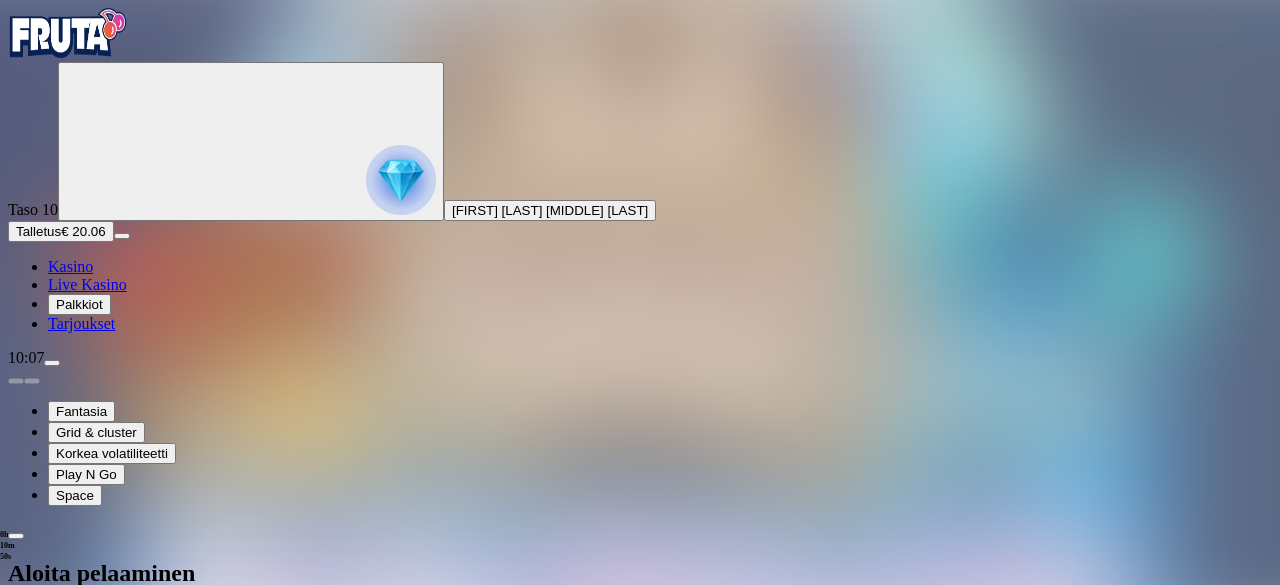 click on "***" at bounding box center (79, 803) 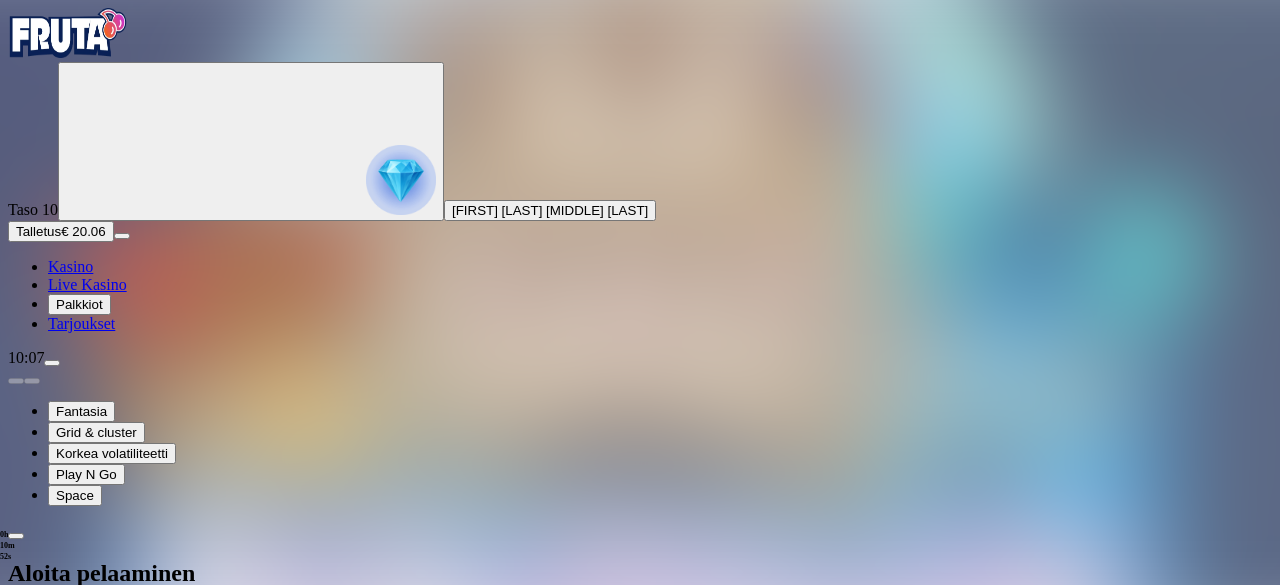 type on "**" 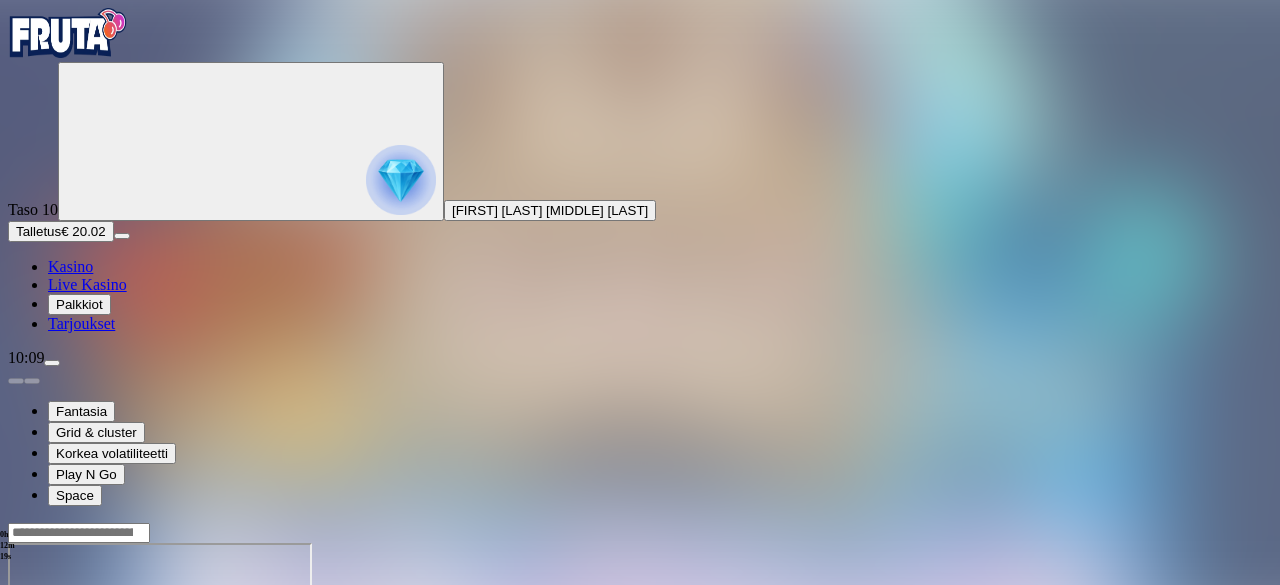 click at bounding box center (16, 715) 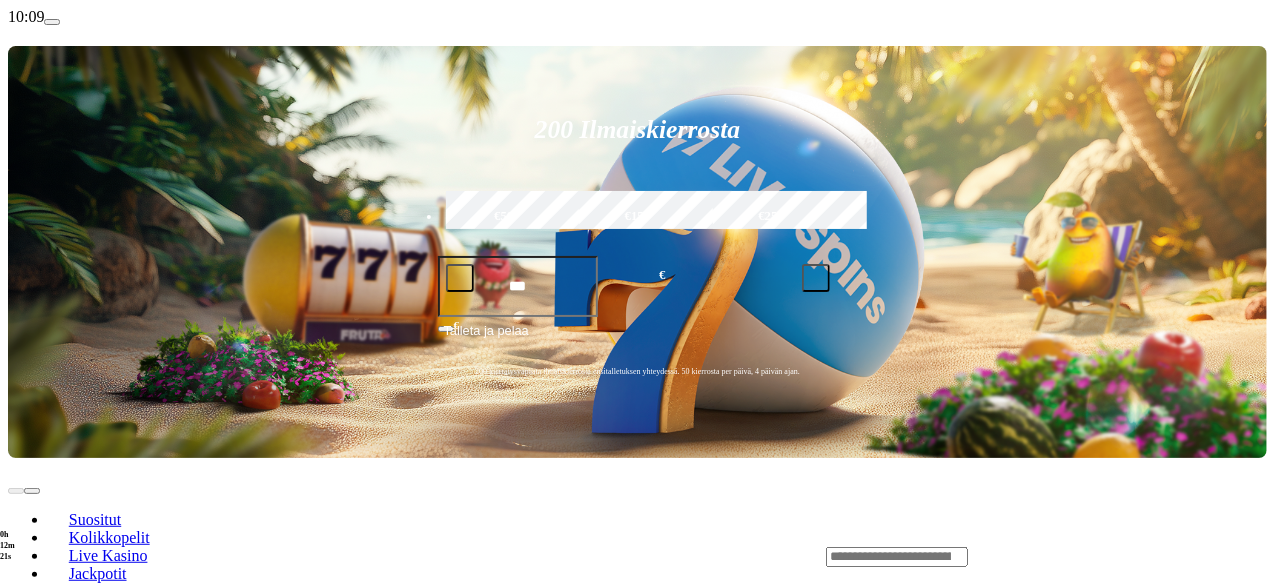 scroll, scrollTop: 342, scrollLeft: 0, axis: vertical 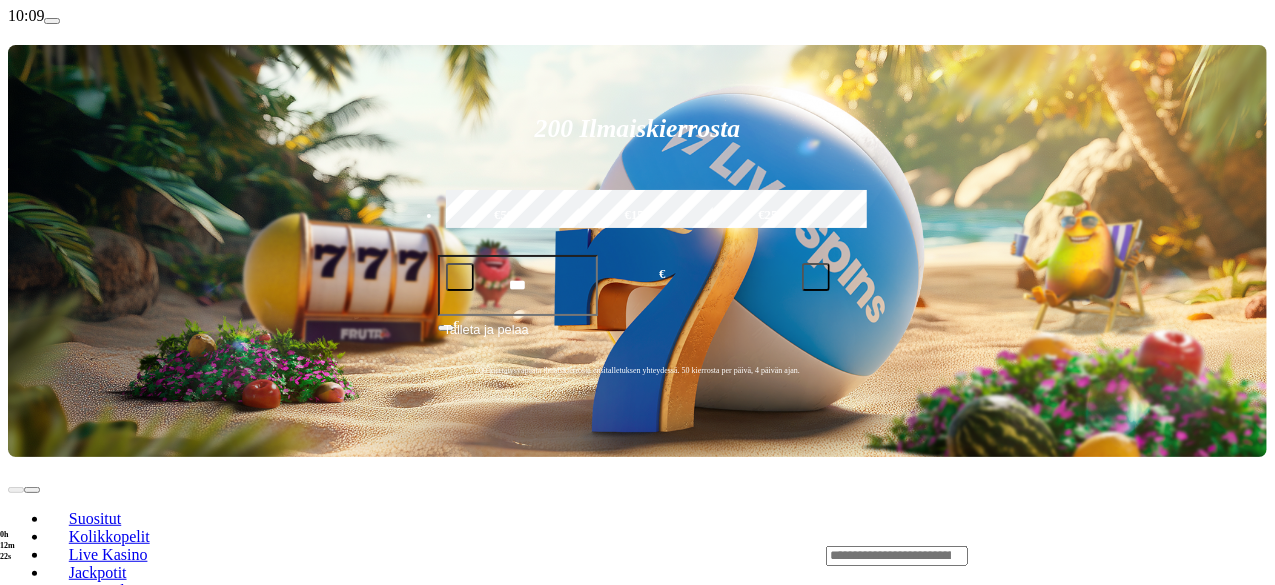 click on "Pelaa nyt" at bounding box center [77, 774] 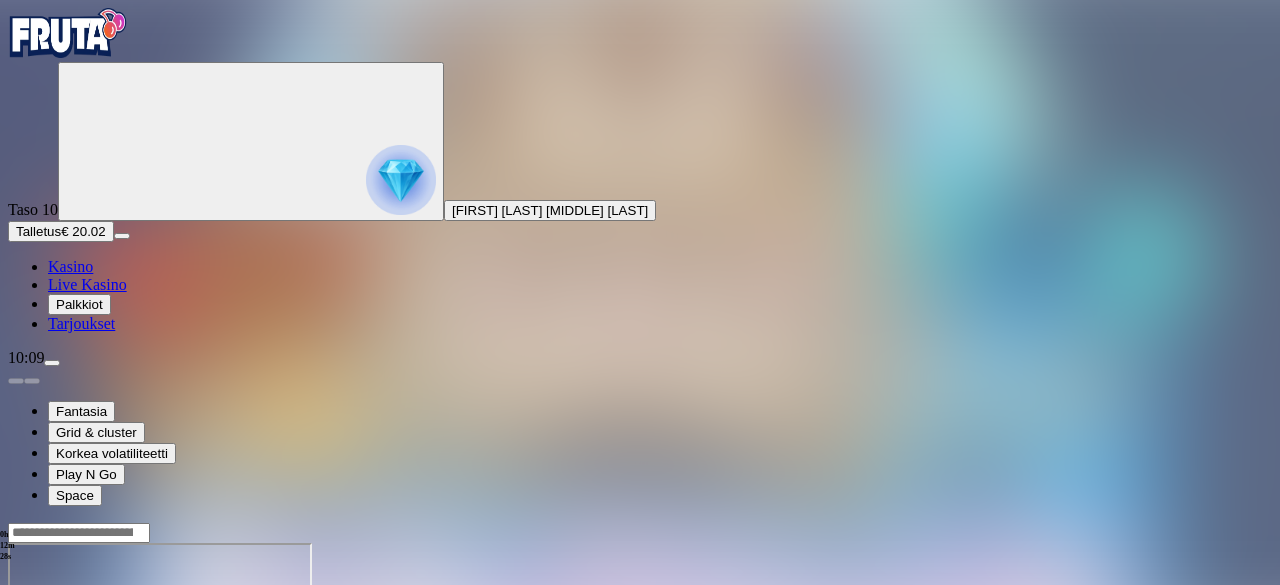 click at bounding box center (48, 715) 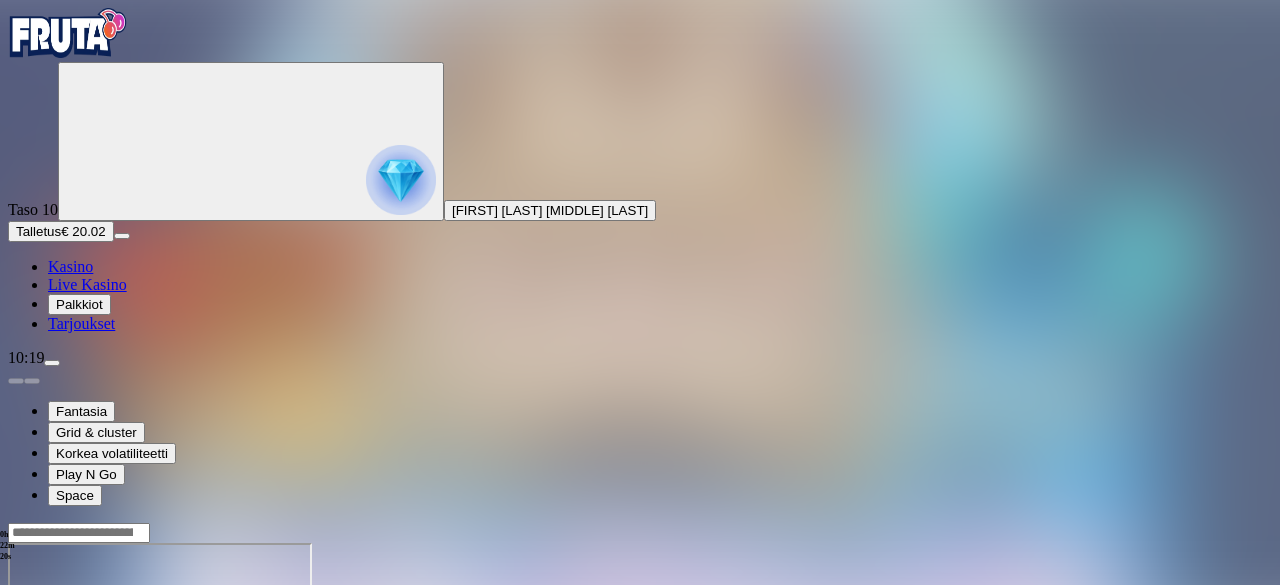 click on "Talletus € 20.02" at bounding box center [61, 231] 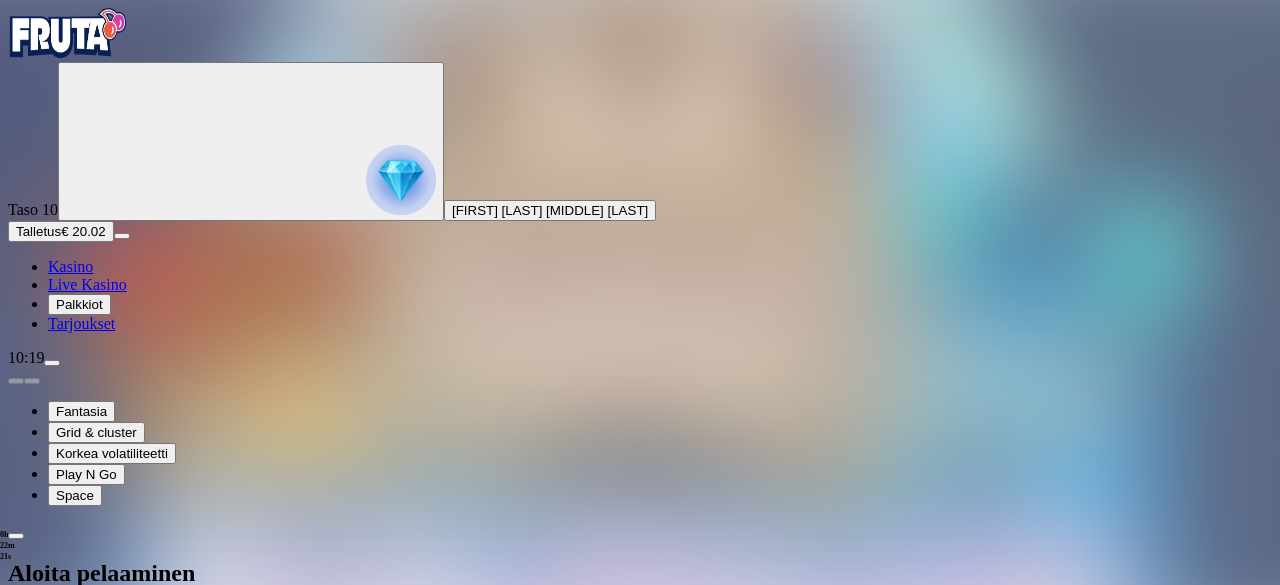click on "***" at bounding box center (79, 803) 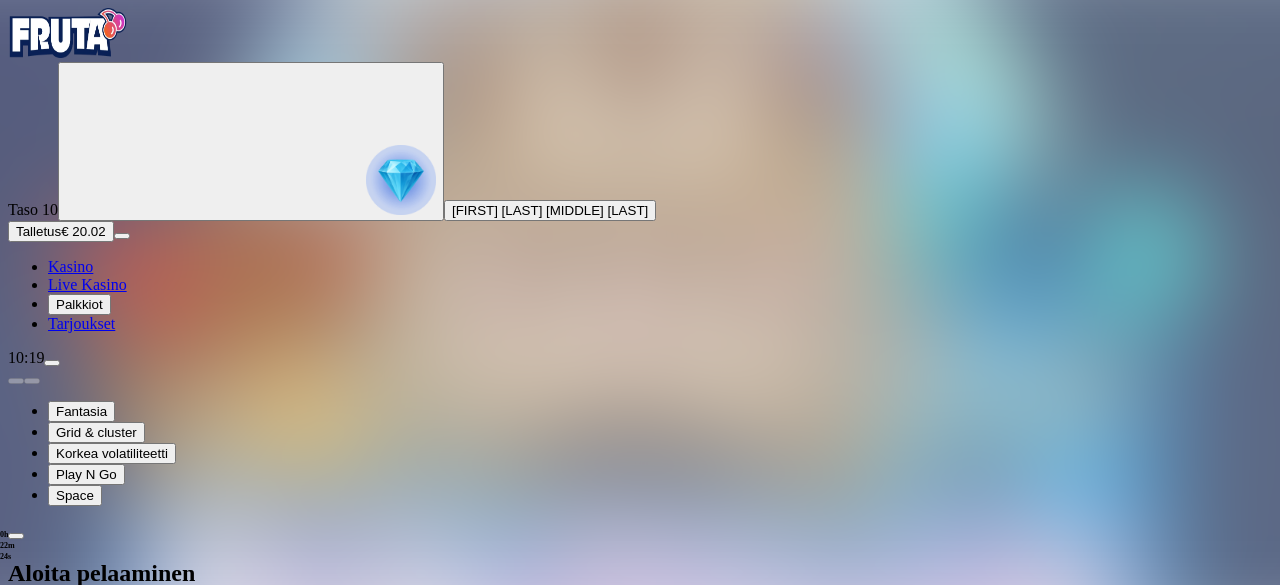 type on "*" 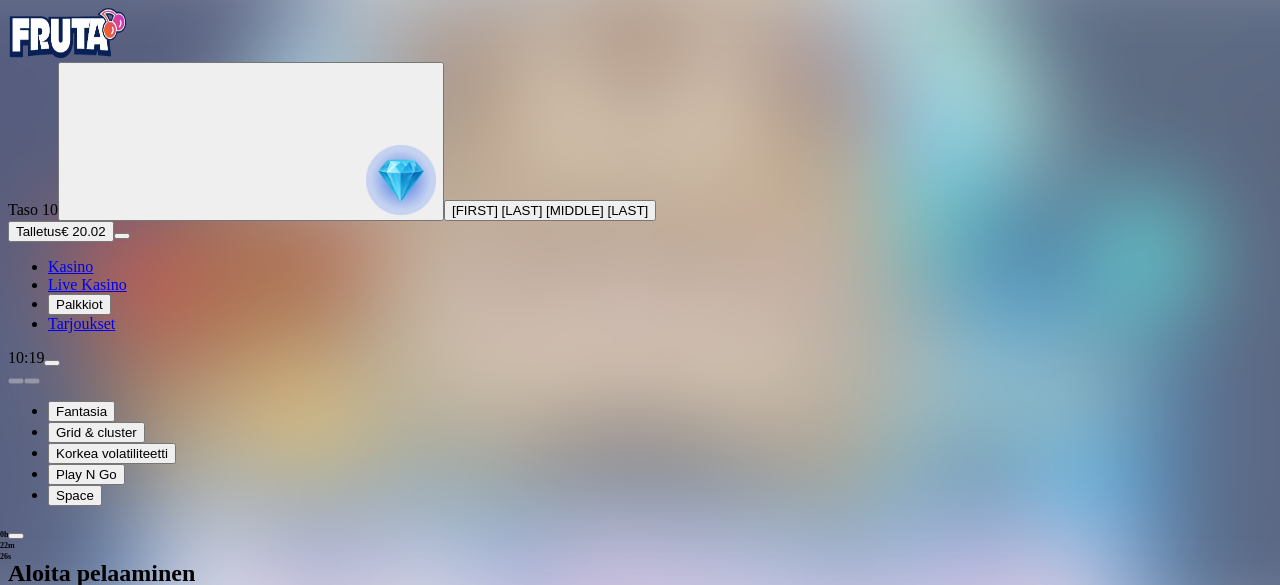type on "*" 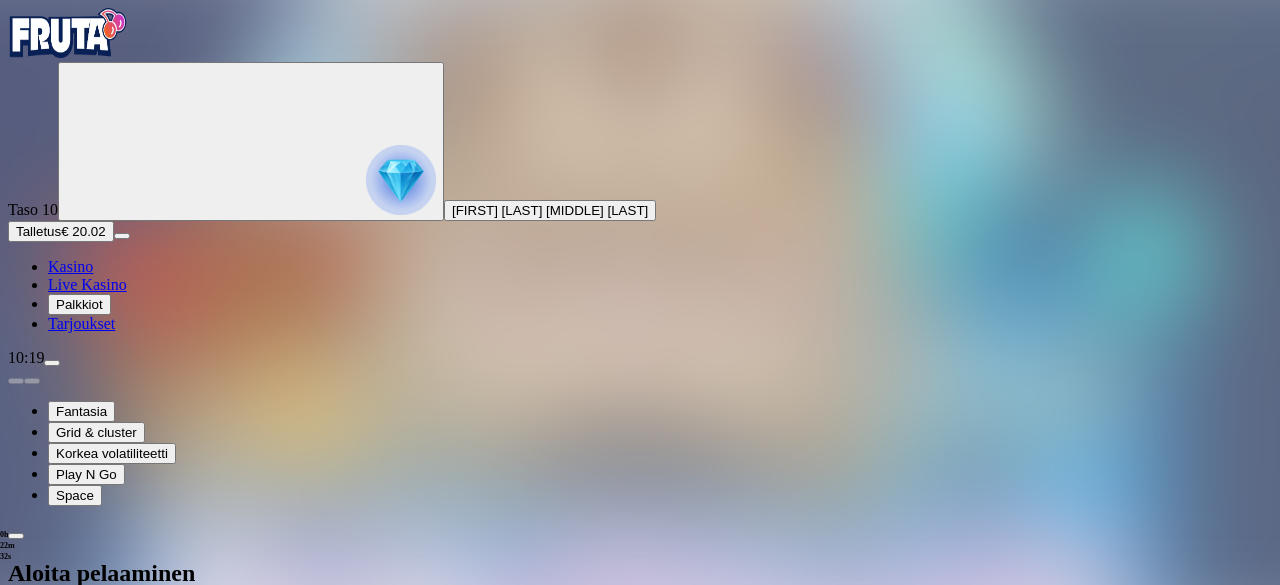 type on "**" 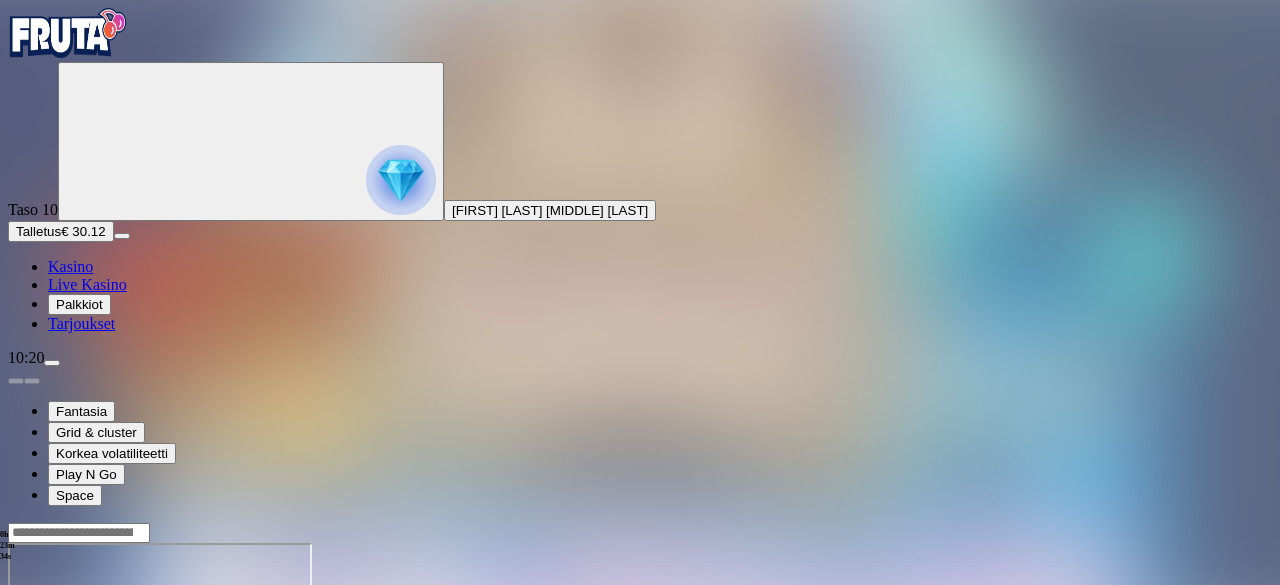 drag, startPoint x: 1152, startPoint y: 114, endPoint x: 1159, endPoint y: 104, distance: 12.206555 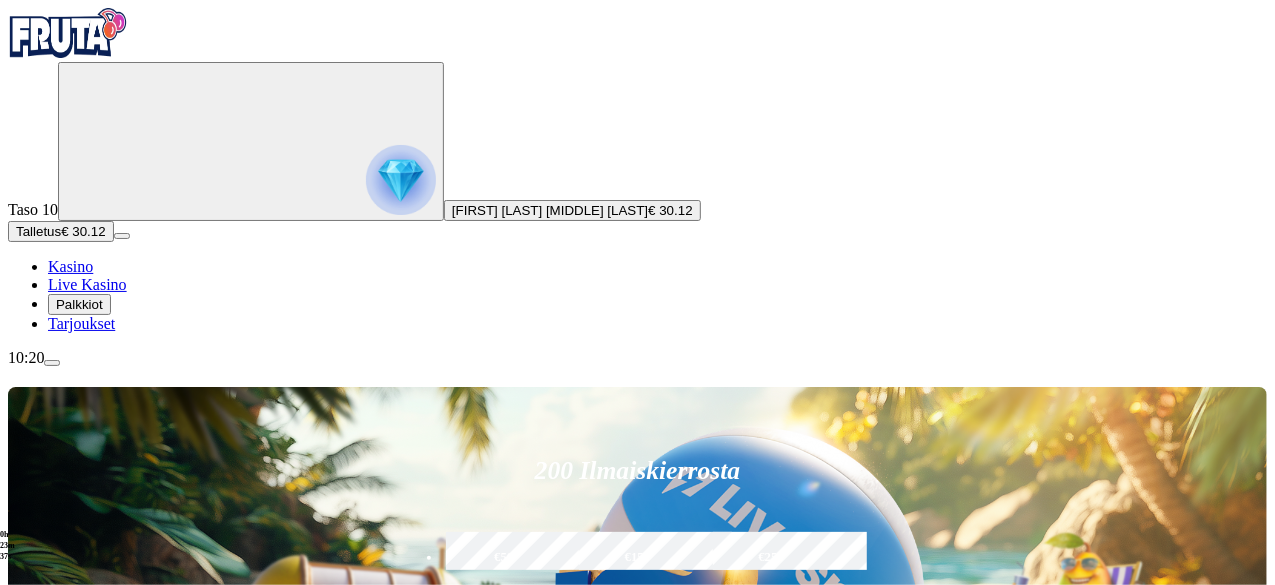 click on "Pelaa nyt" at bounding box center (77, 1116) 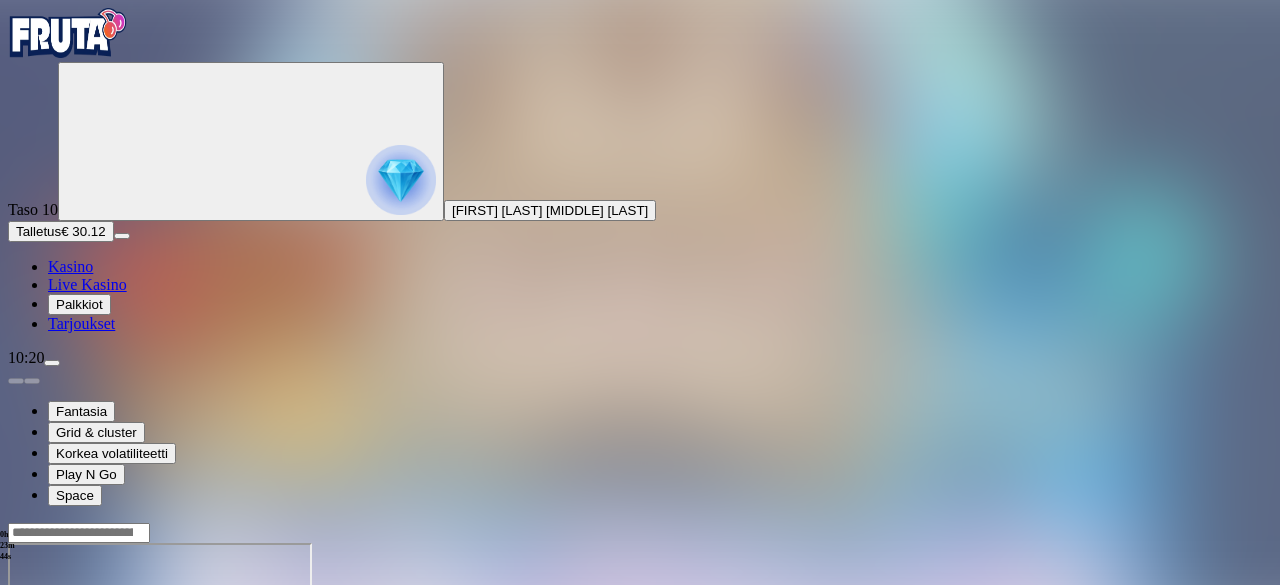 click at bounding box center (48, 715) 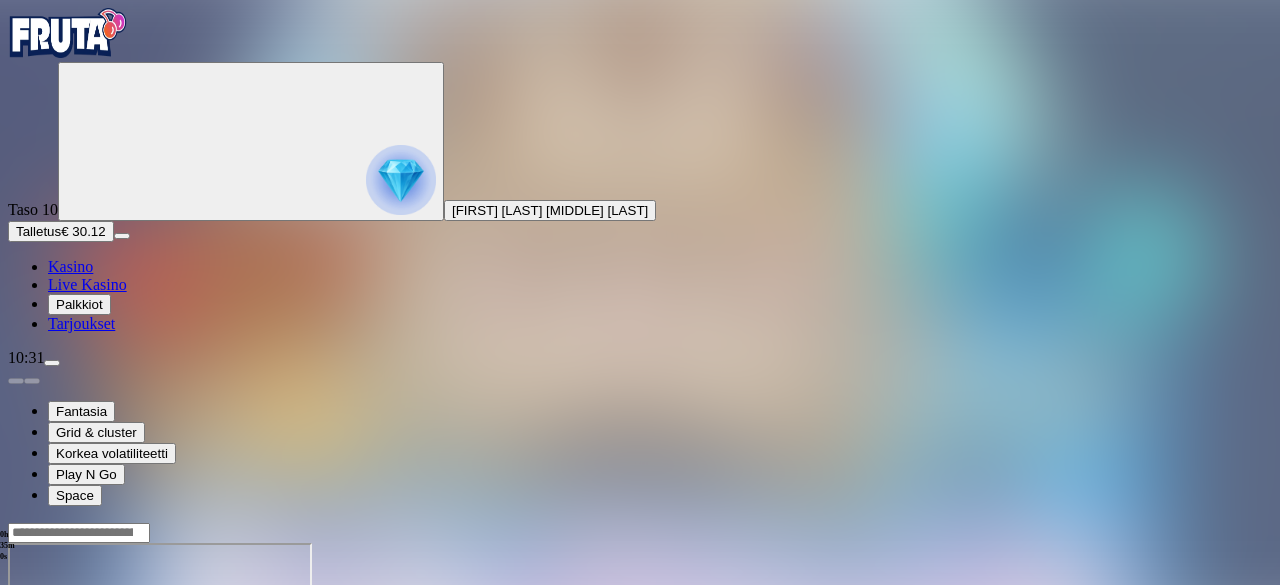 click at bounding box center (16, 715) 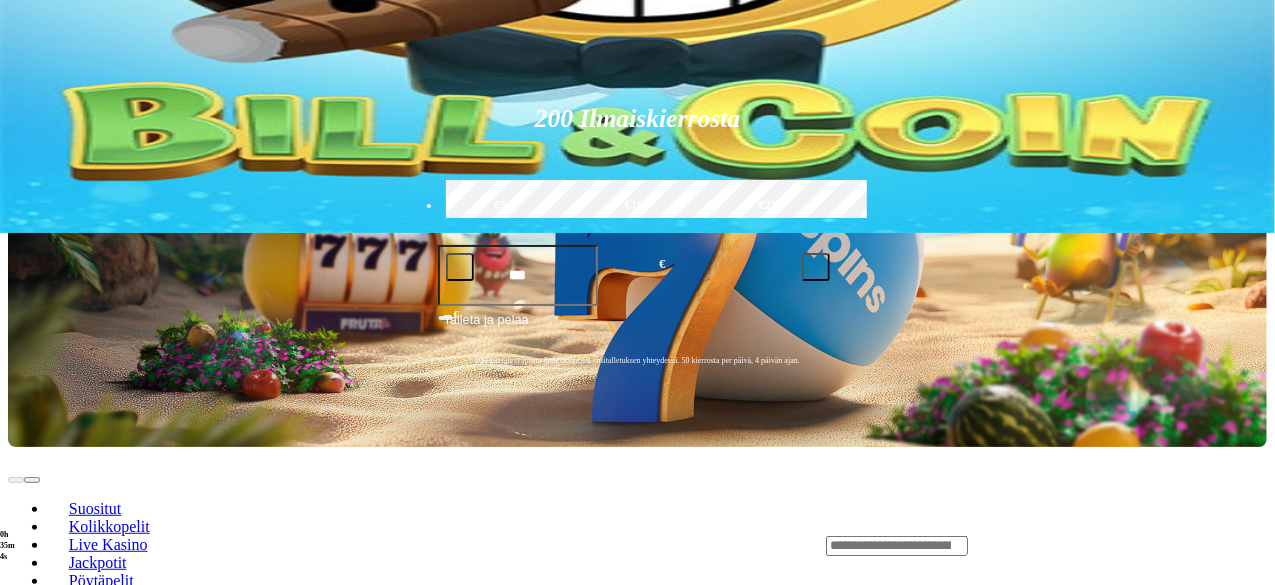 scroll, scrollTop: 355, scrollLeft: 0, axis: vertical 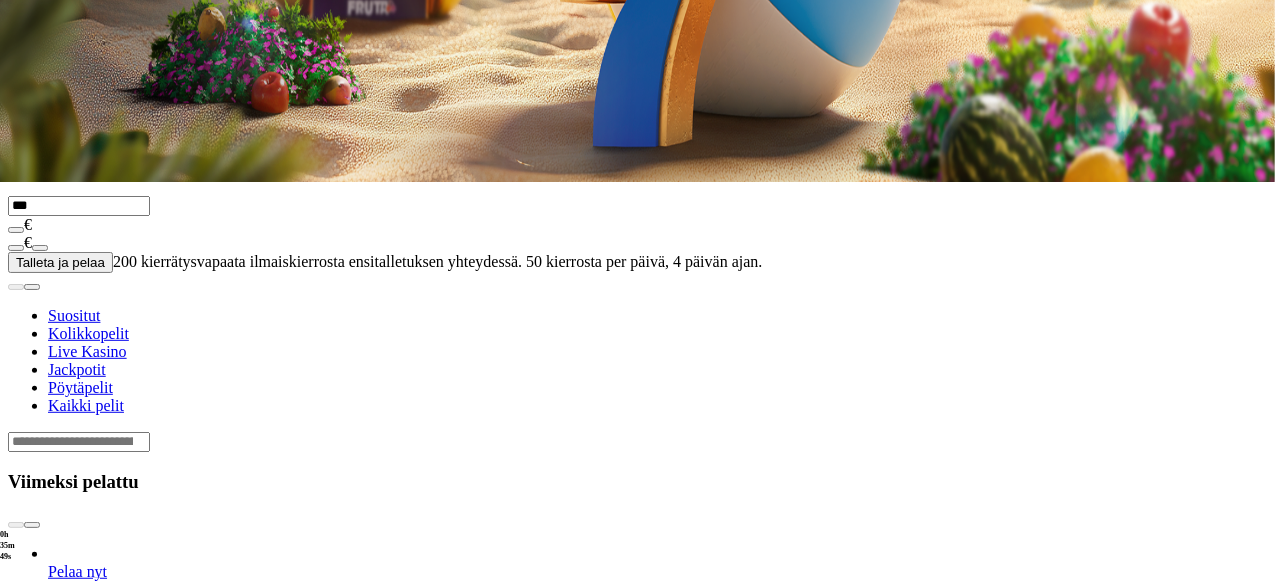 click on "Pelaa nyt" at bounding box center (77, 953) 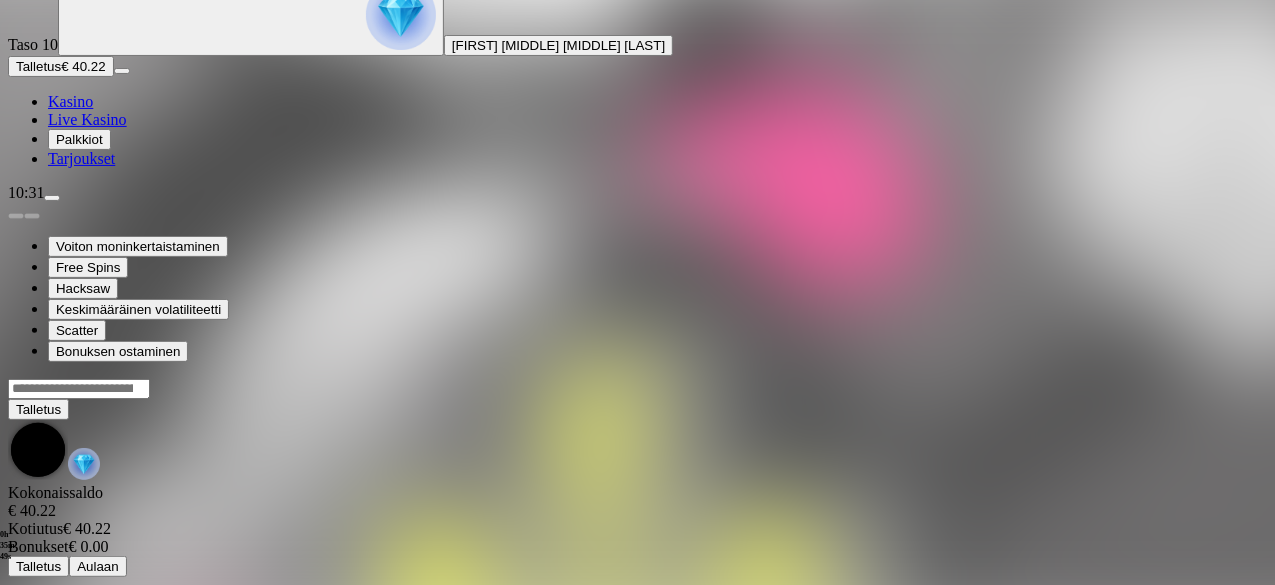 scroll, scrollTop: 0, scrollLeft: 0, axis: both 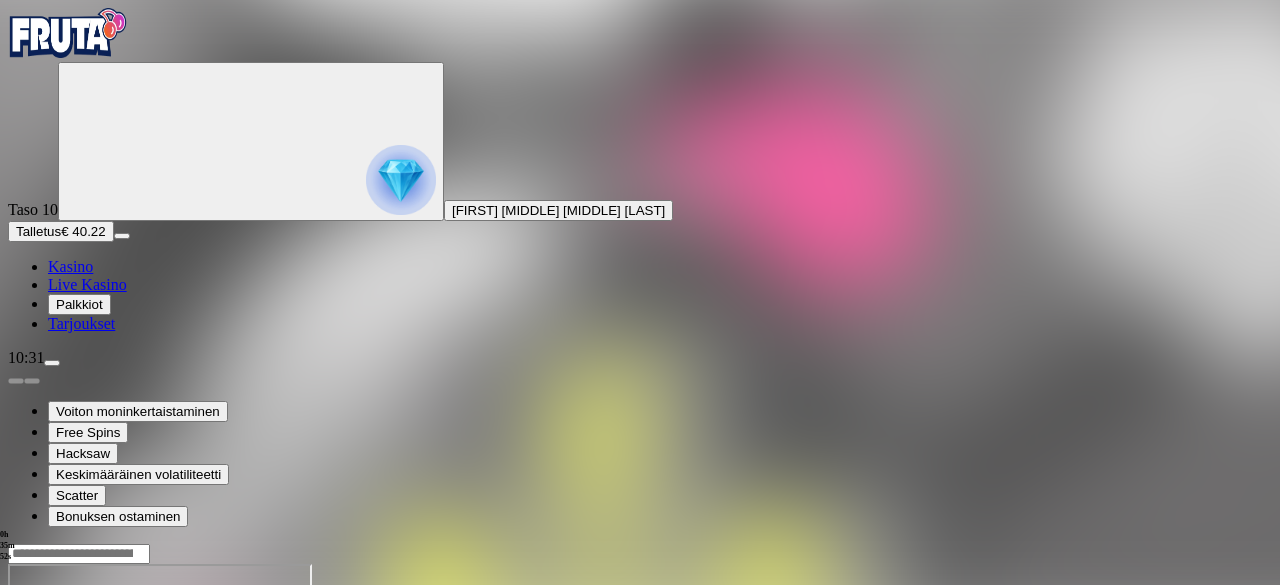 click at bounding box center [48, 736] 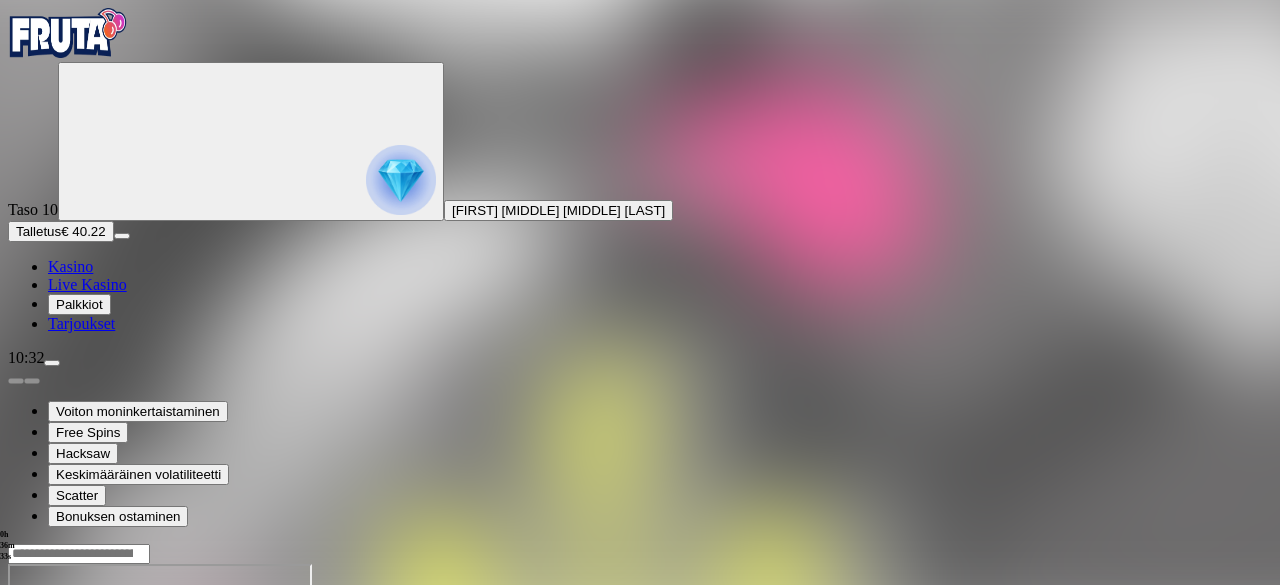 click at bounding box center (48, 736) 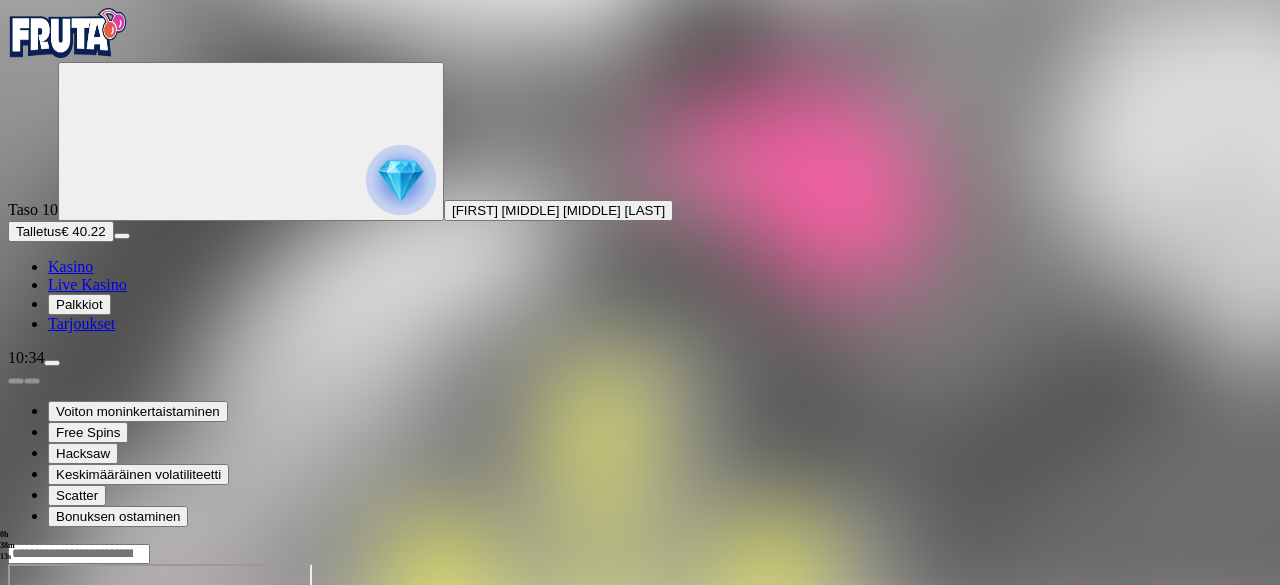 click at bounding box center (16, 736) 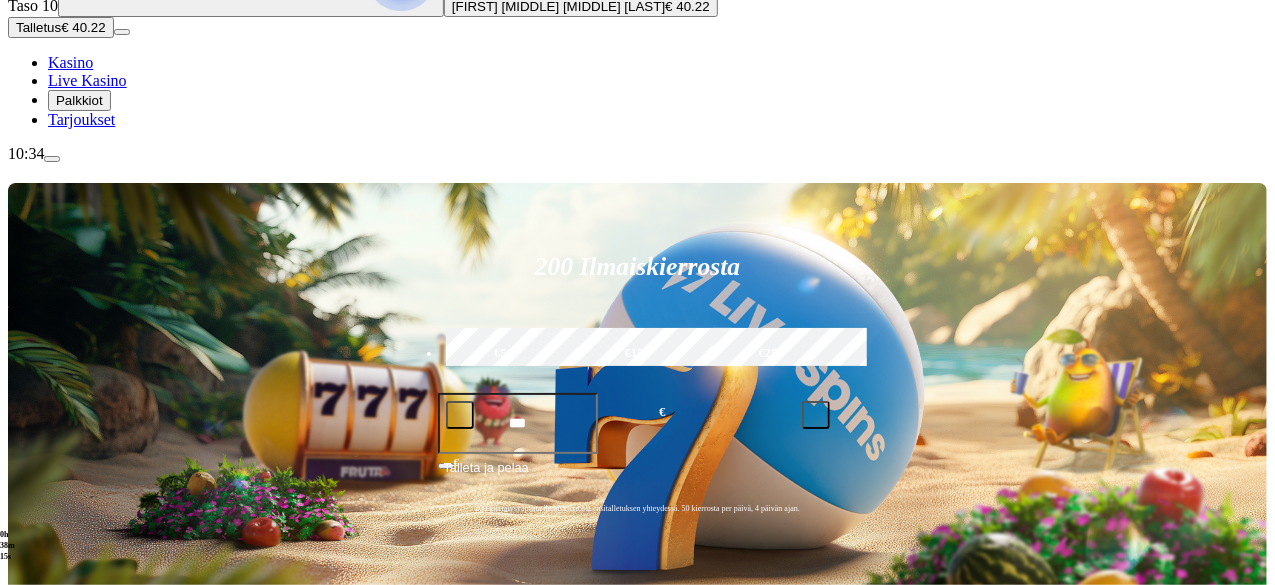 scroll, scrollTop: 209, scrollLeft: 0, axis: vertical 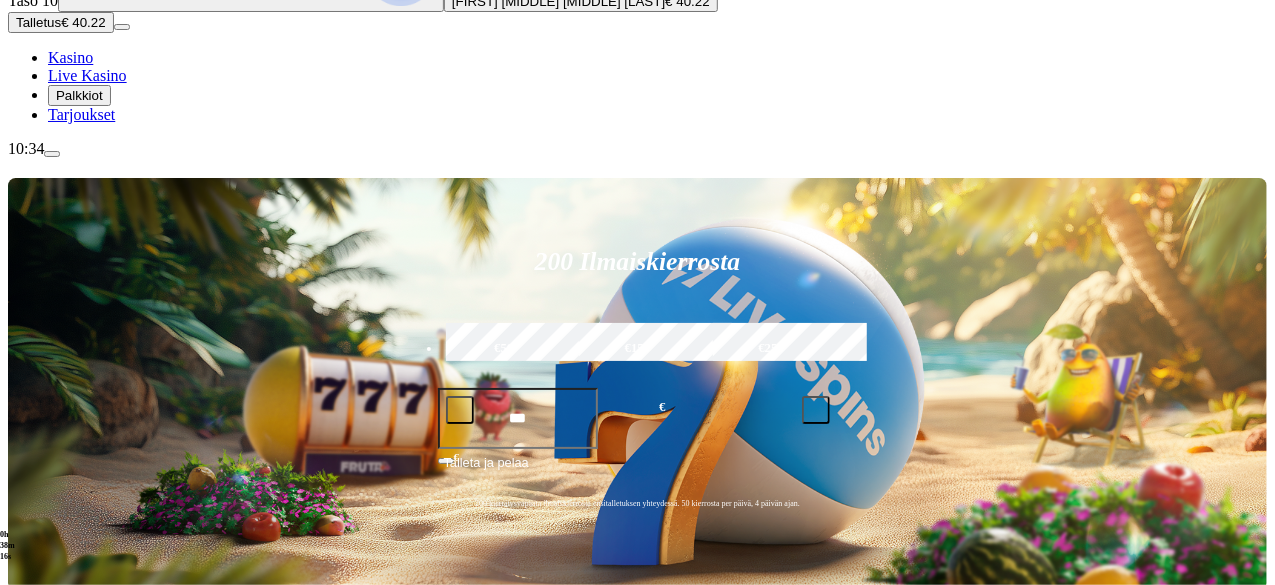 click on "Pelaa nyt" at bounding box center (77, 1097) 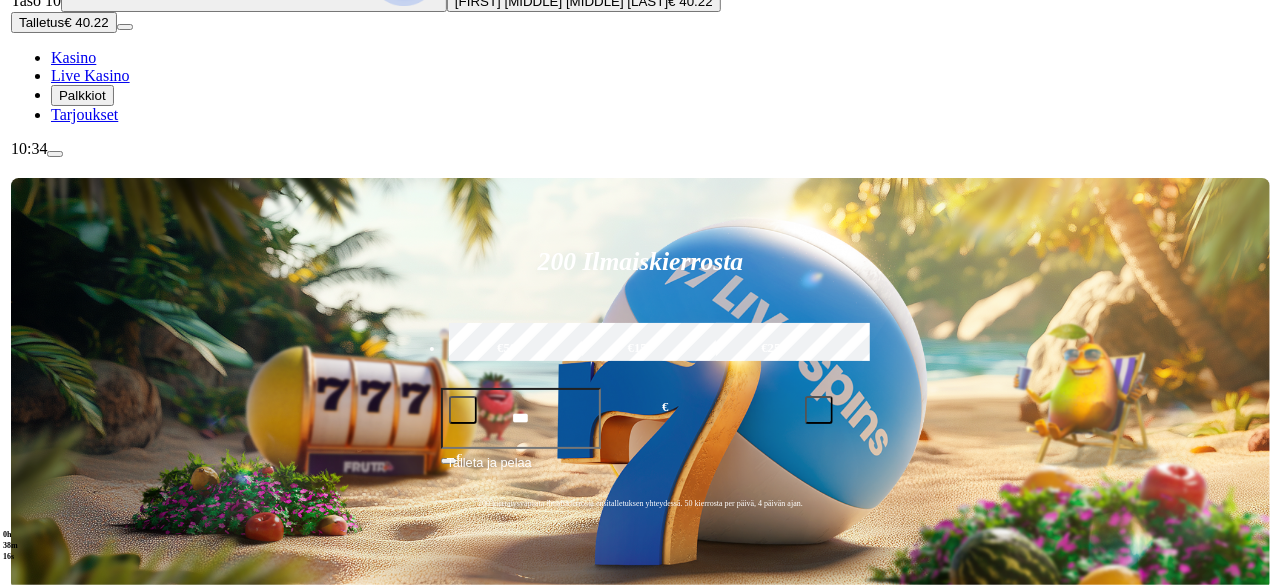 scroll, scrollTop: 0, scrollLeft: 0, axis: both 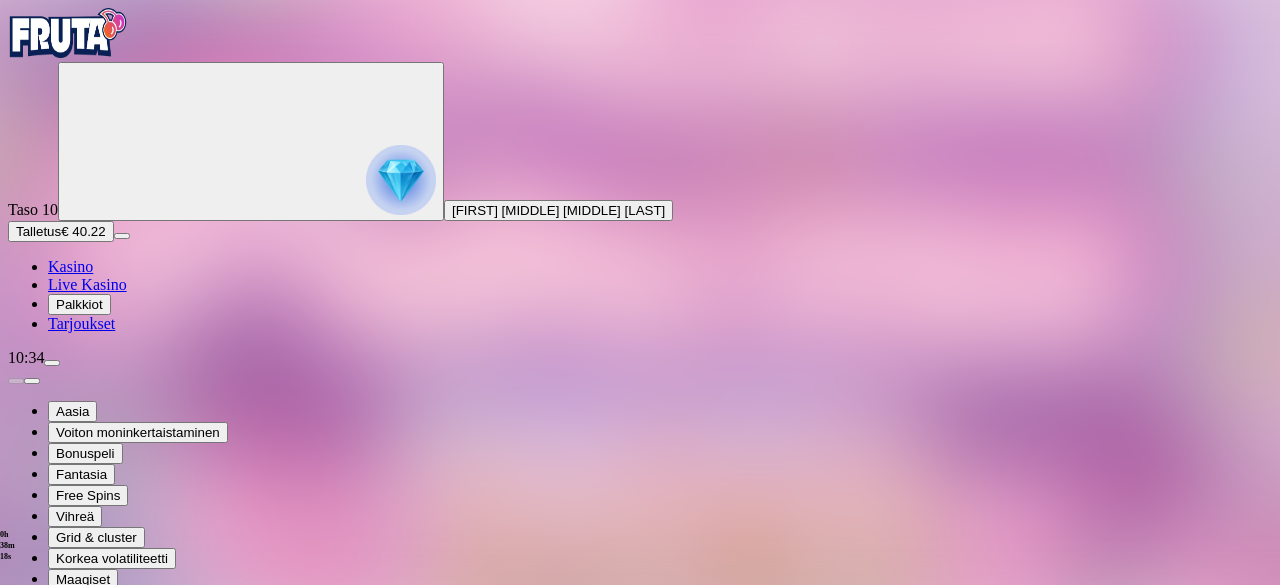 click at bounding box center (48, 862) 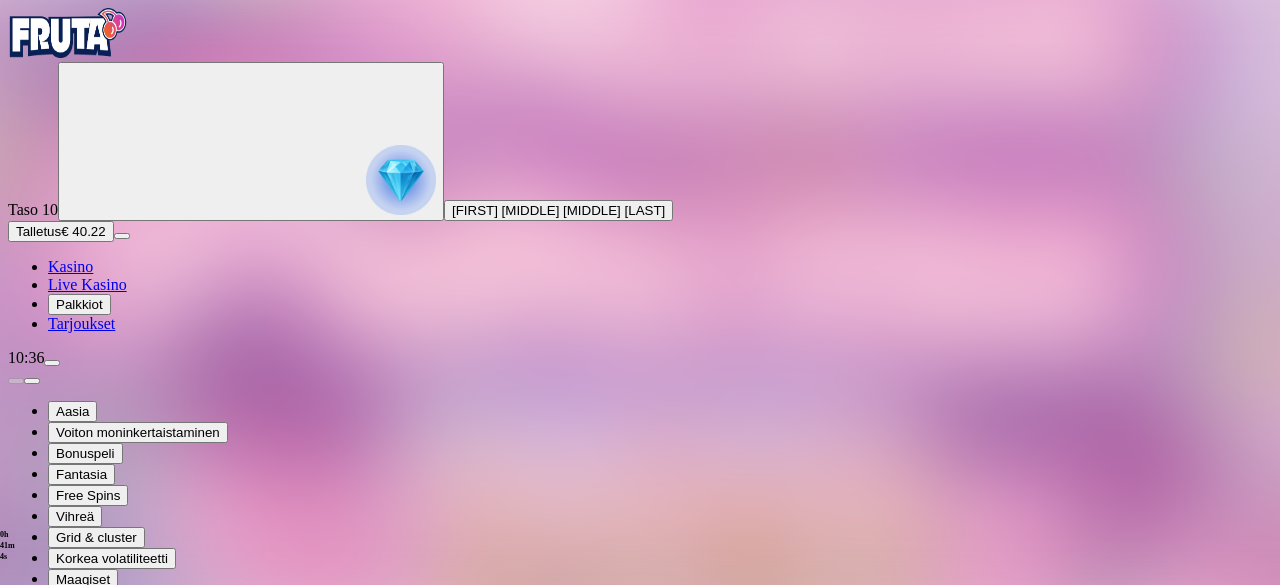 click at bounding box center [48, 862] 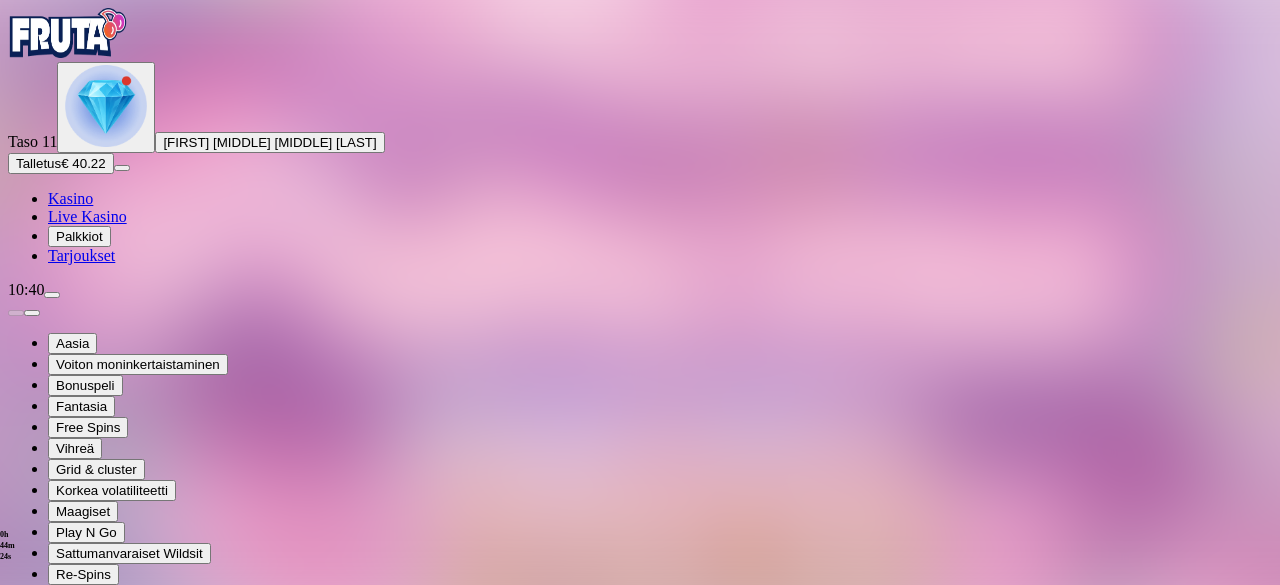 click at bounding box center [48, 794] 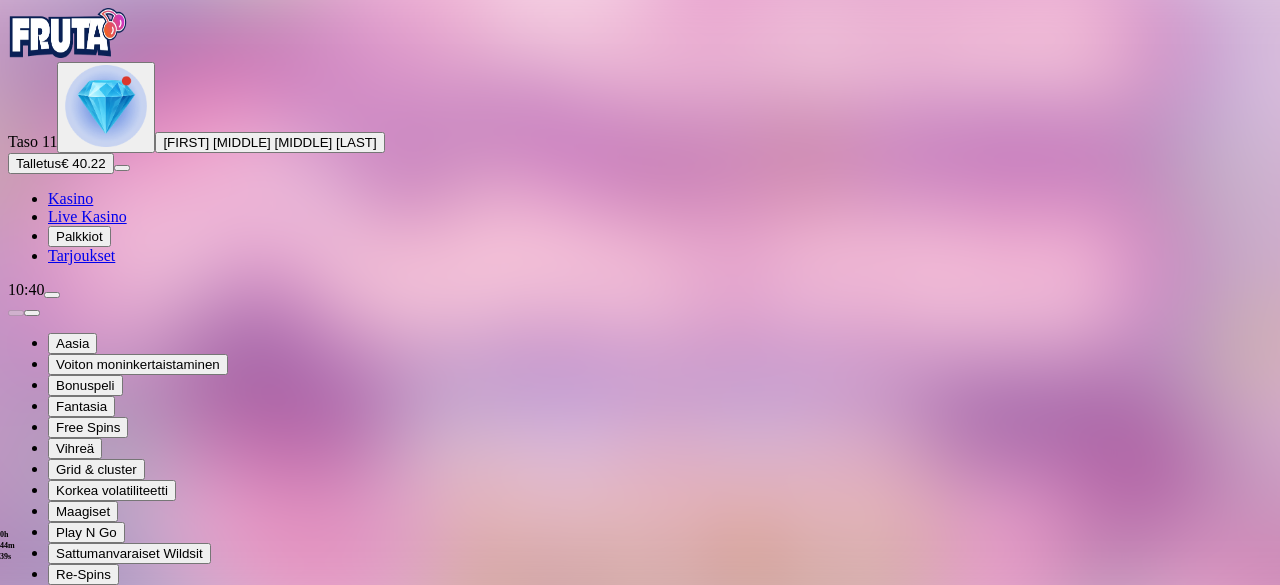 drag, startPoint x: 1149, startPoint y: 188, endPoint x: 1148, endPoint y: 274, distance: 86.00581 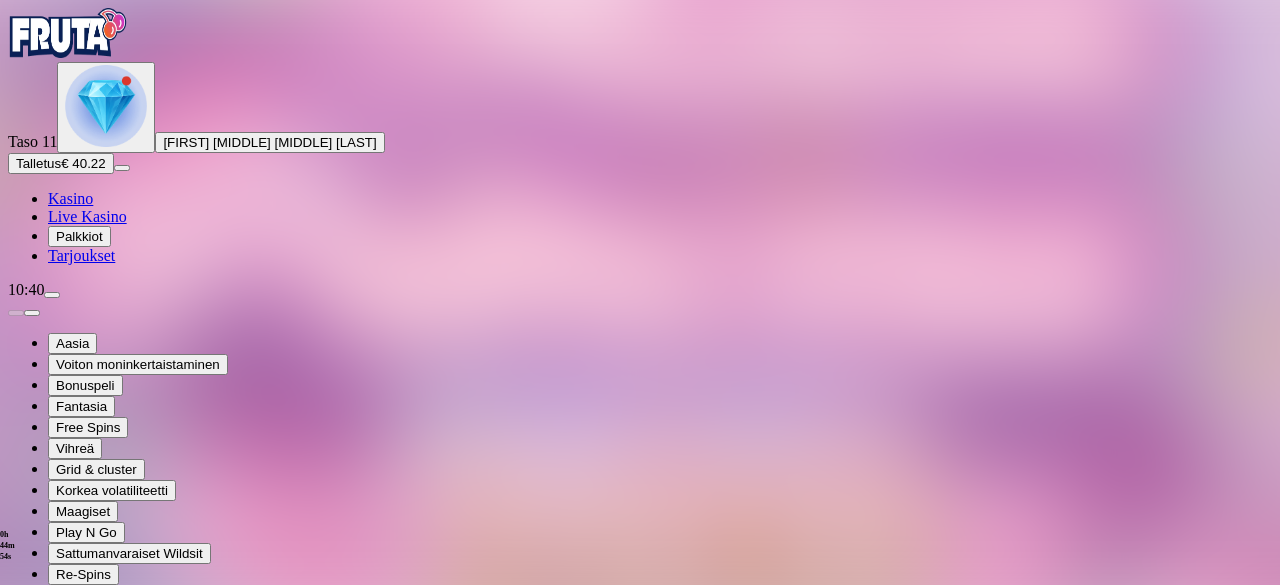 click at bounding box center [48, 794] 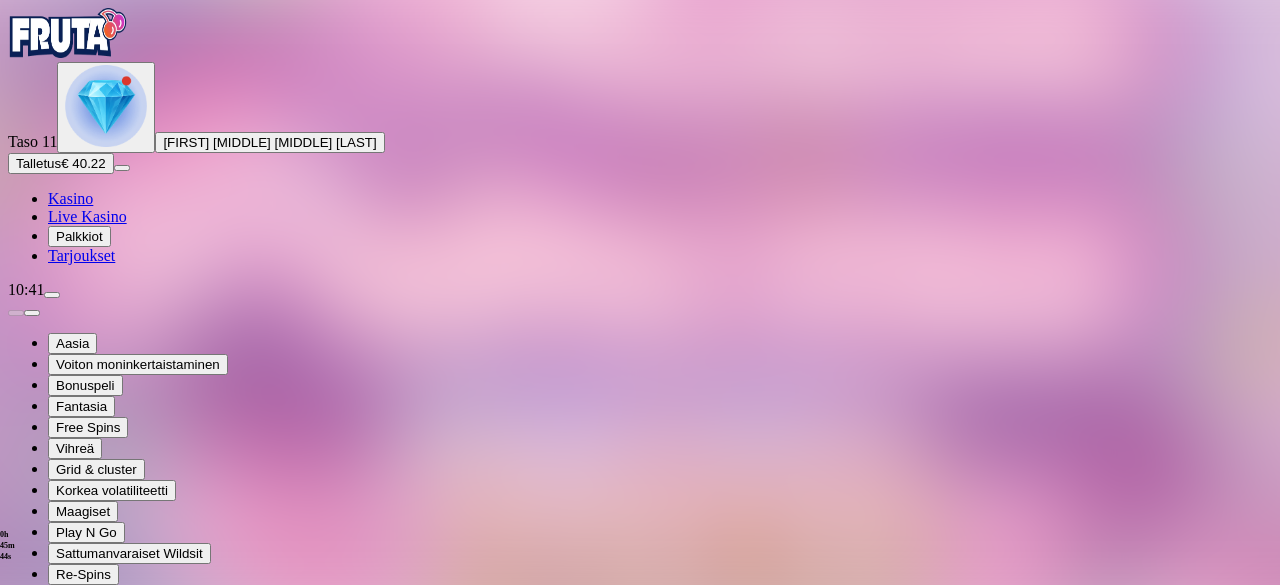 click at bounding box center (48, 794) 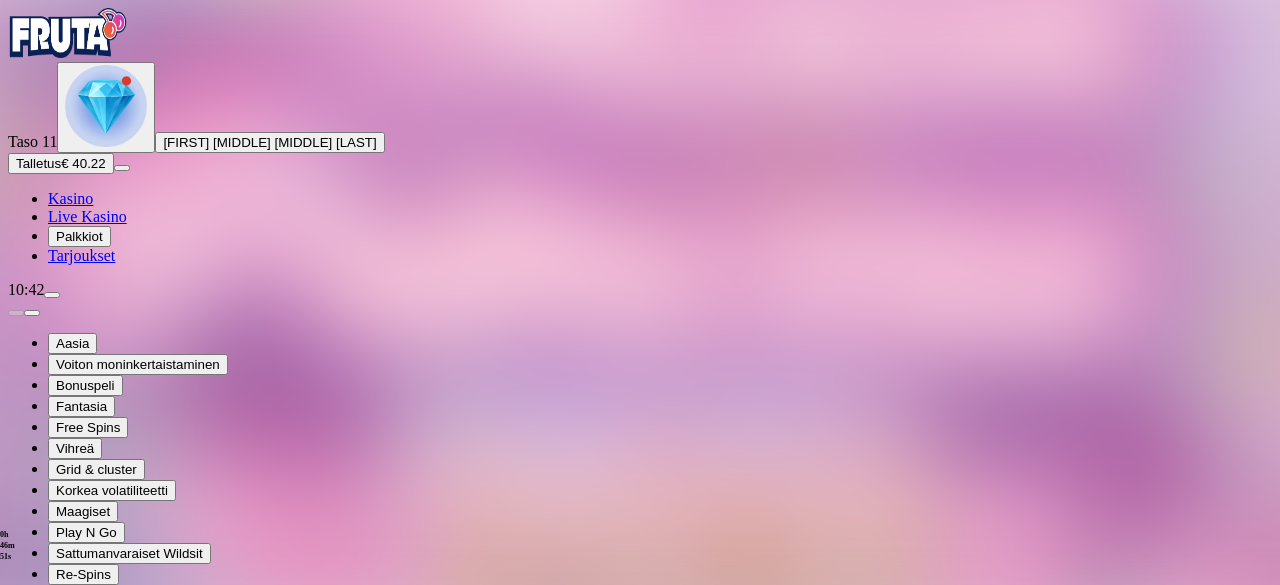 click at bounding box center [16, 794] 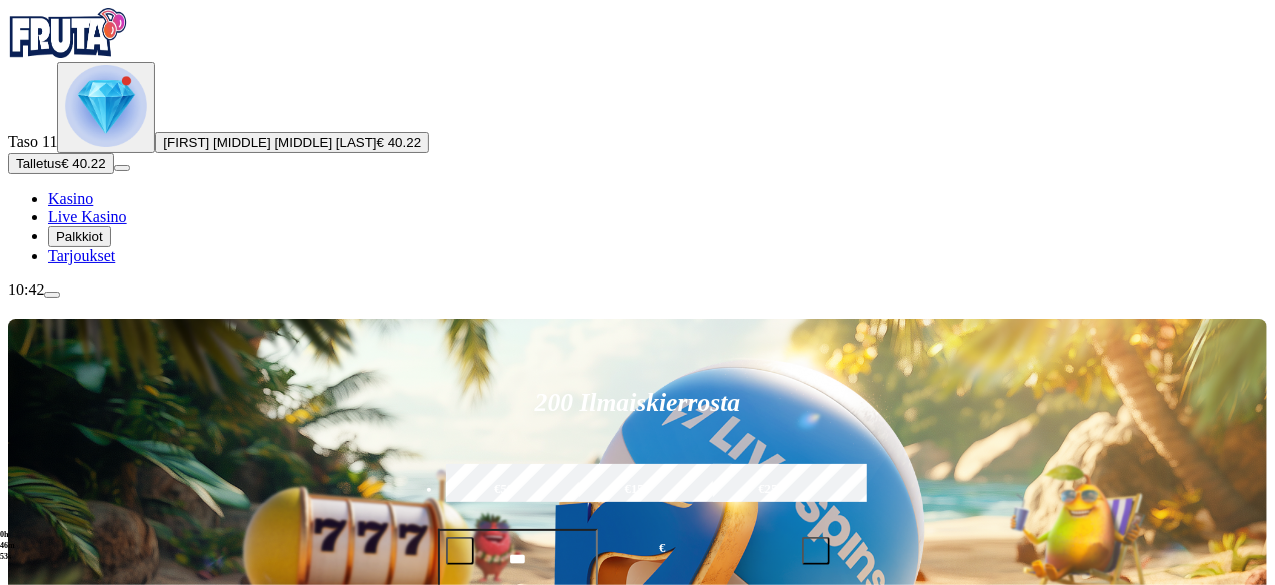 click at bounding box center (106, 106) 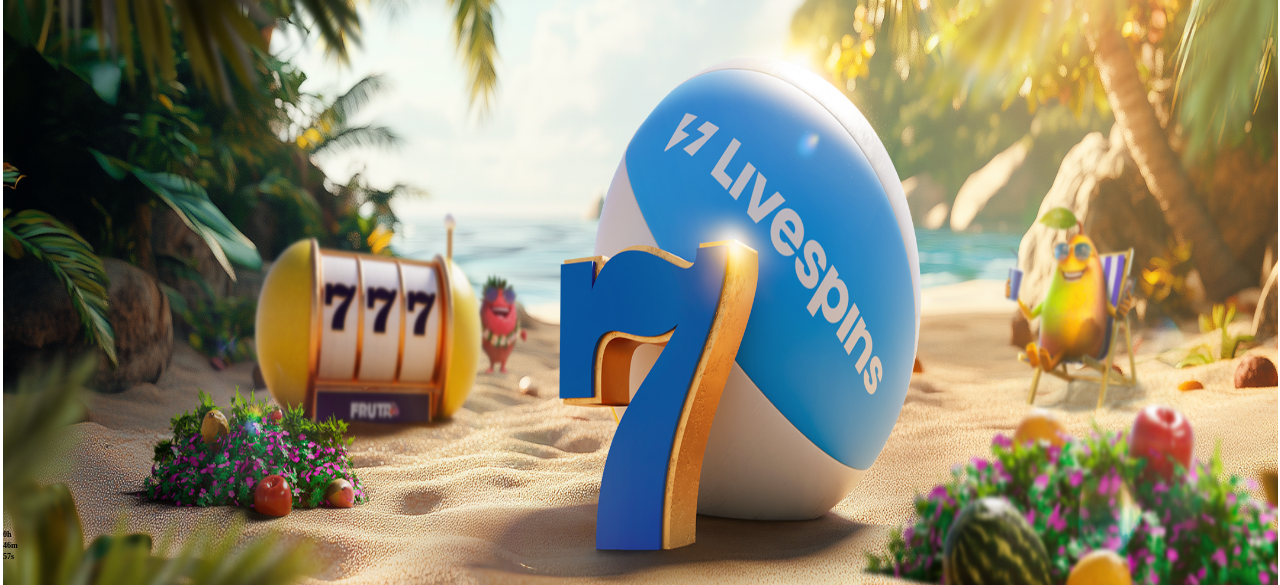 scroll, scrollTop: 0, scrollLeft: 0, axis: both 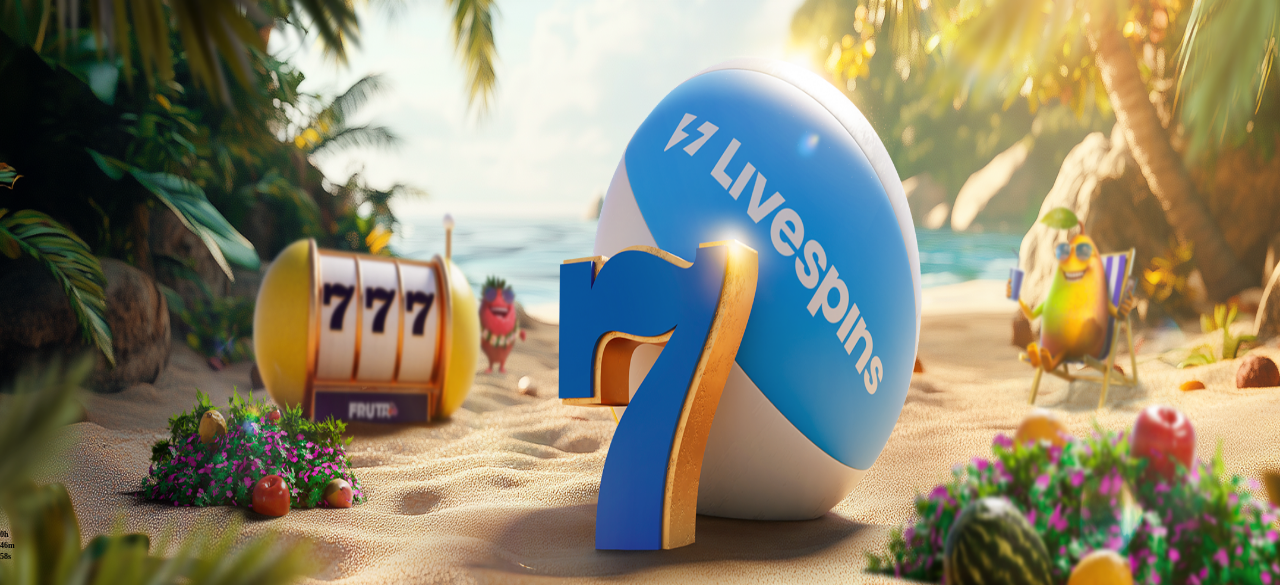 click at bounding box center [112, 603] 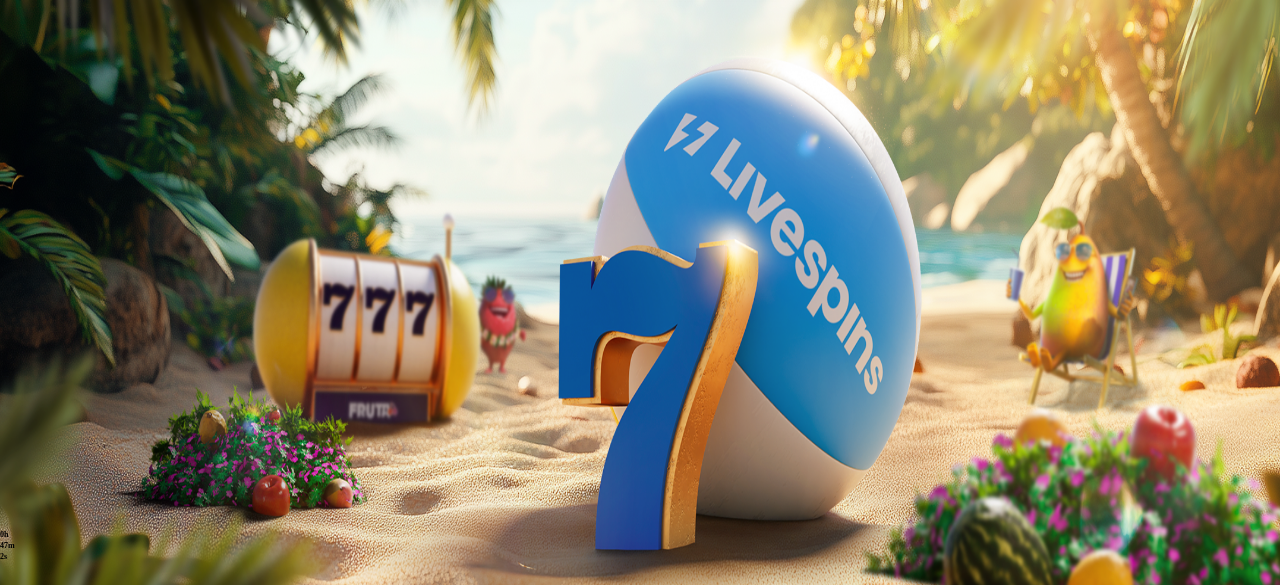 click on "Avaa palkinto" at bounding box center (640, 795) 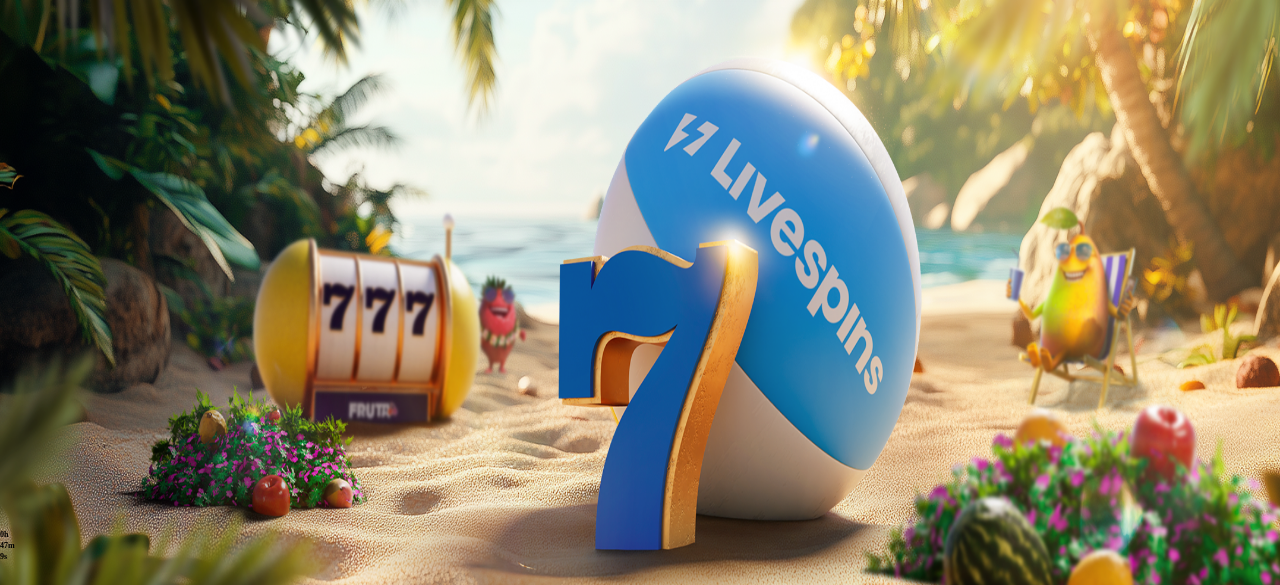 click at bounding box center [88, 1067] 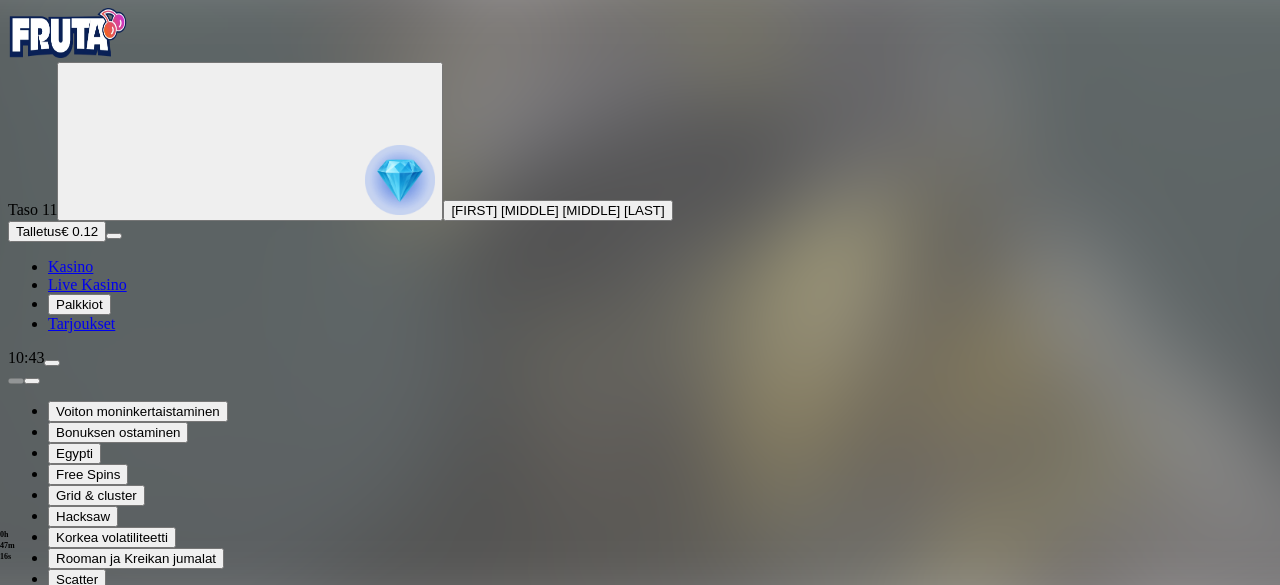 click at bounding box center (48, 820) 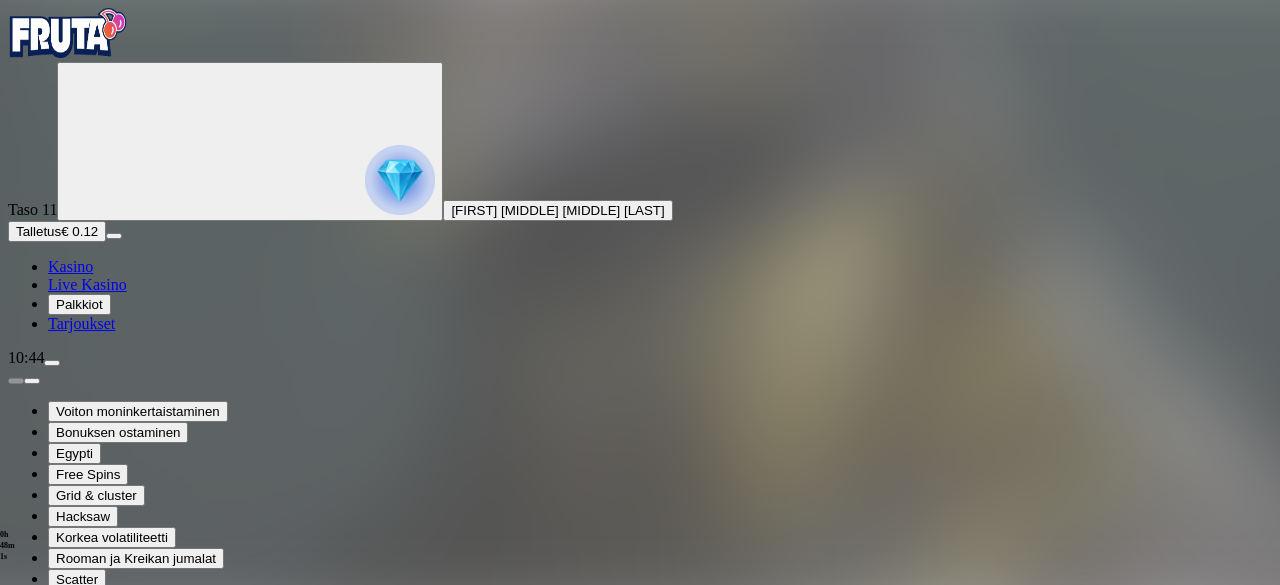 drag, startPoint x: 1147, startPoint y: 193, endPoint x: 1147, endPoint y: 280, distance: 87 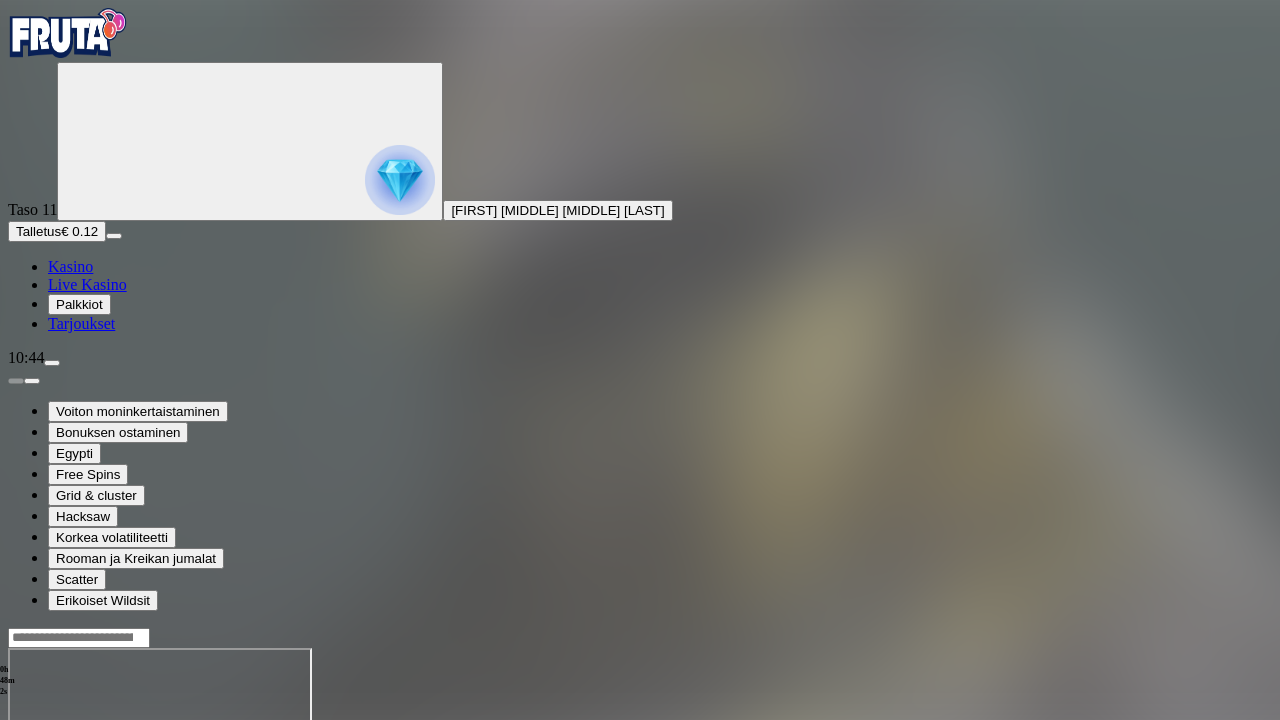 type 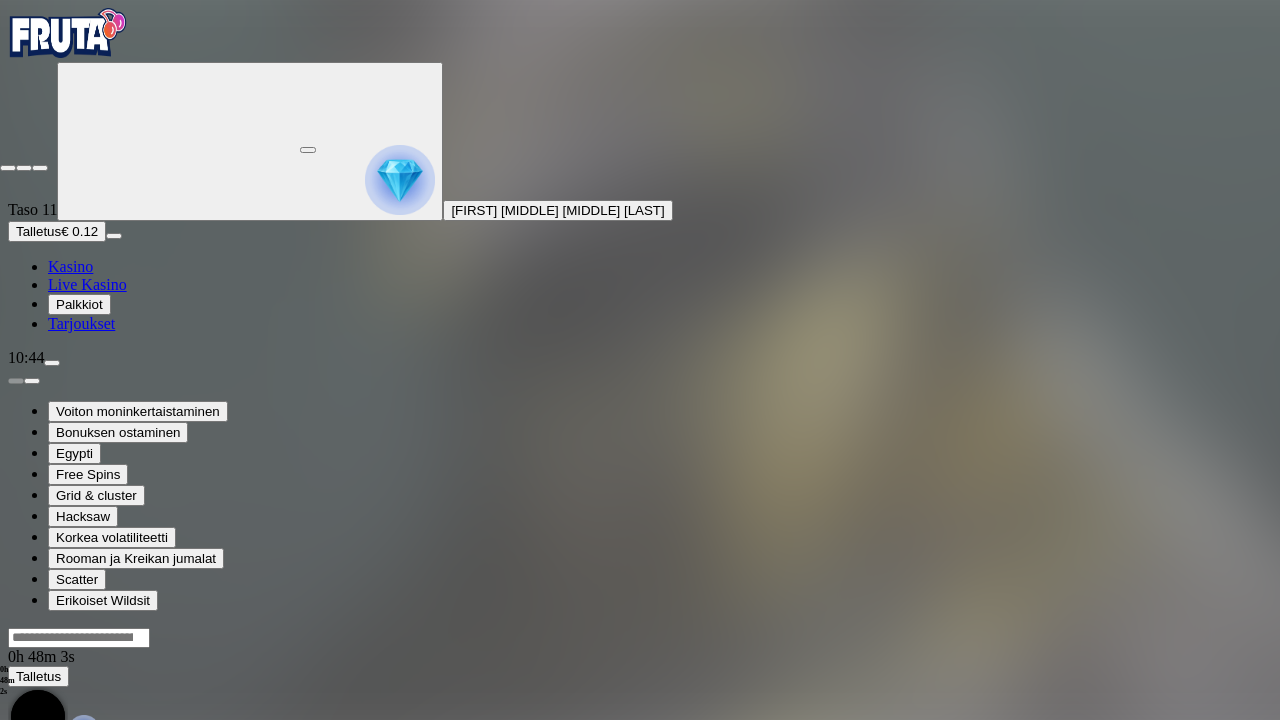click at bounding box center (40, 168) 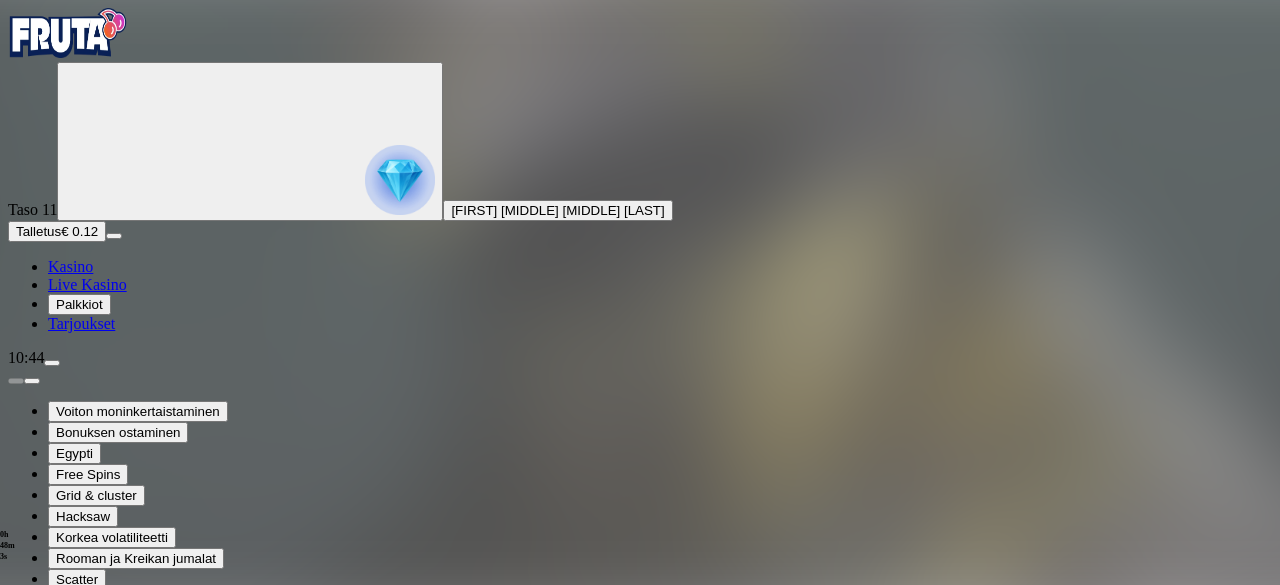 click at bounding box center [48, 820] 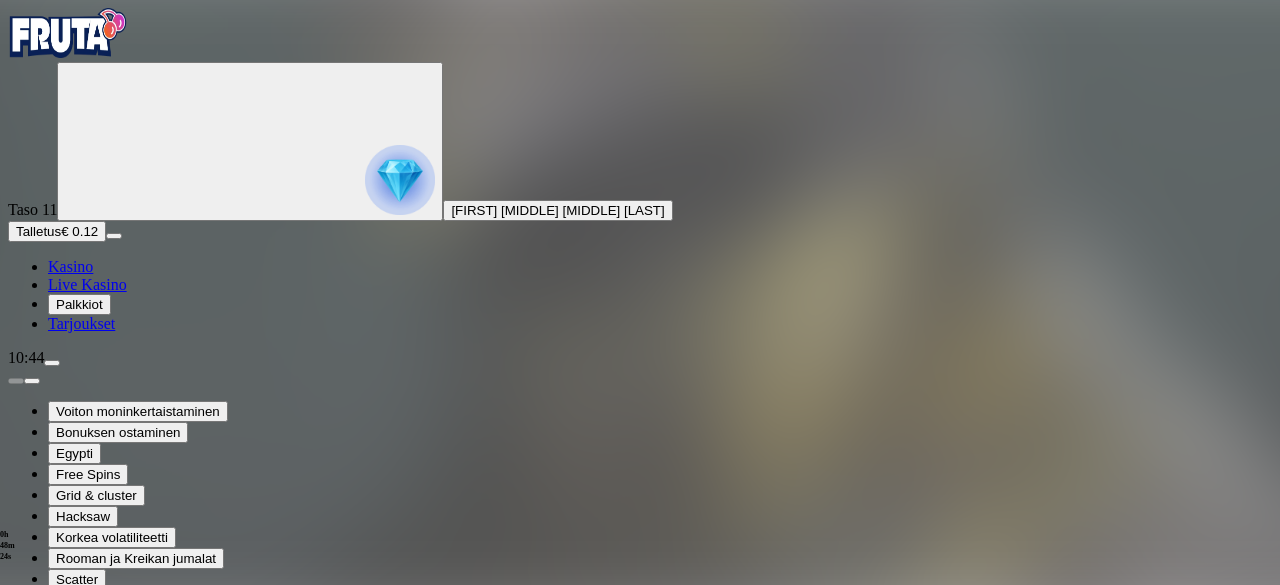 click at bounding box center (16, 820) 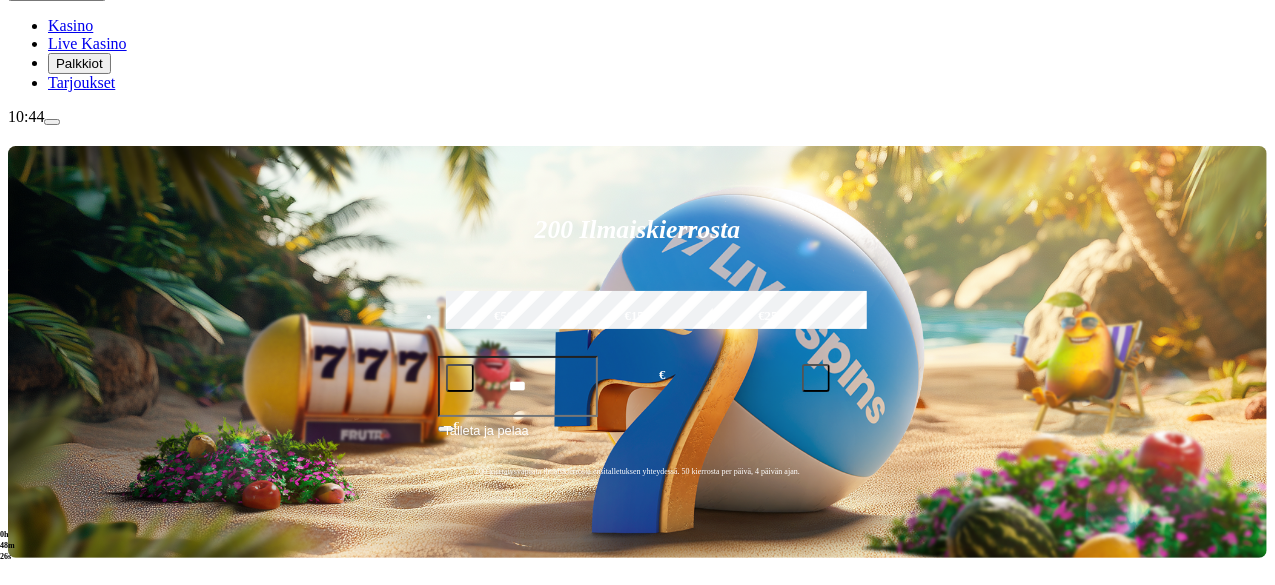 scroll, scrollTop: 242, scrollLeft: 0, axis: vertical 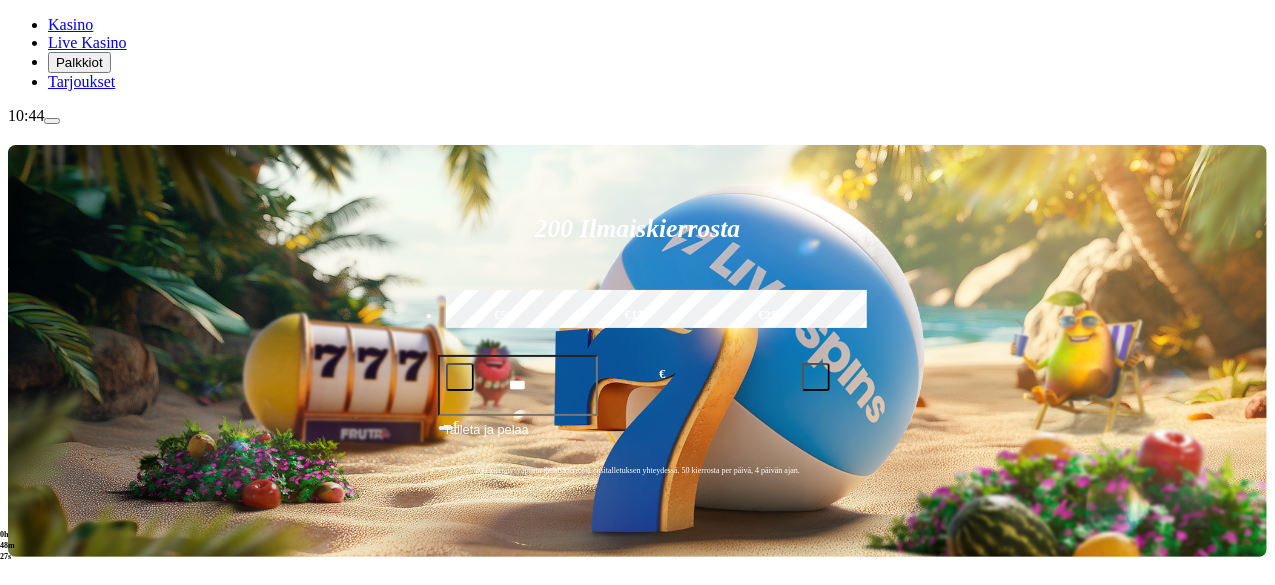 click on "Pelaa nyt" at bounding box center [77, 1064] 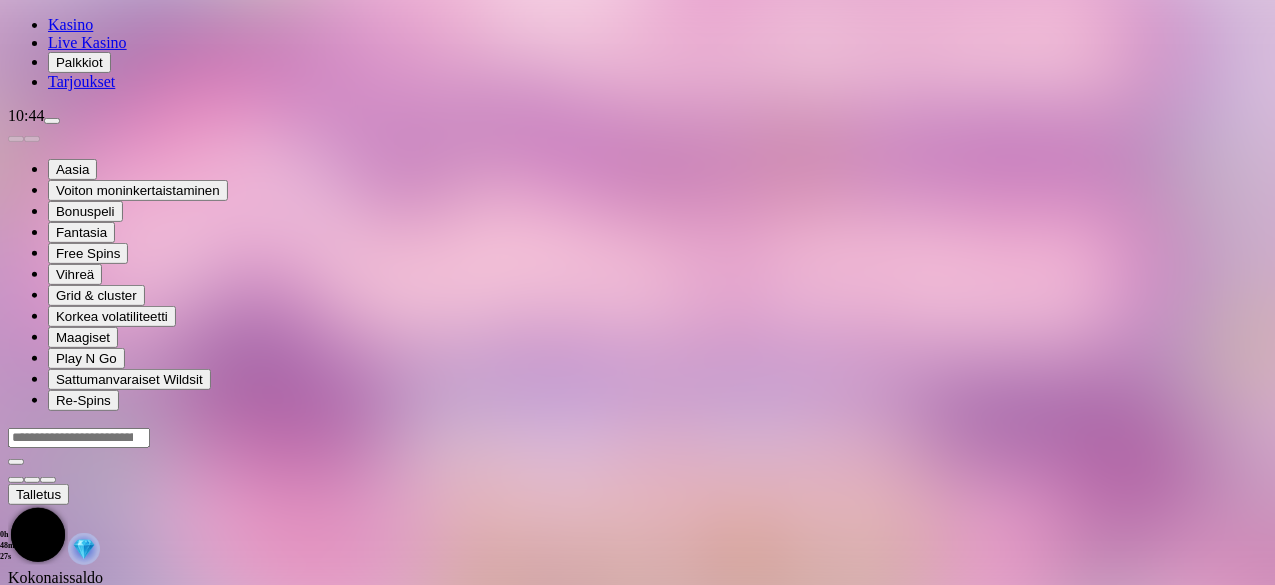 scroll, scrollTop: 0, scrollLeft: 0, axis: both 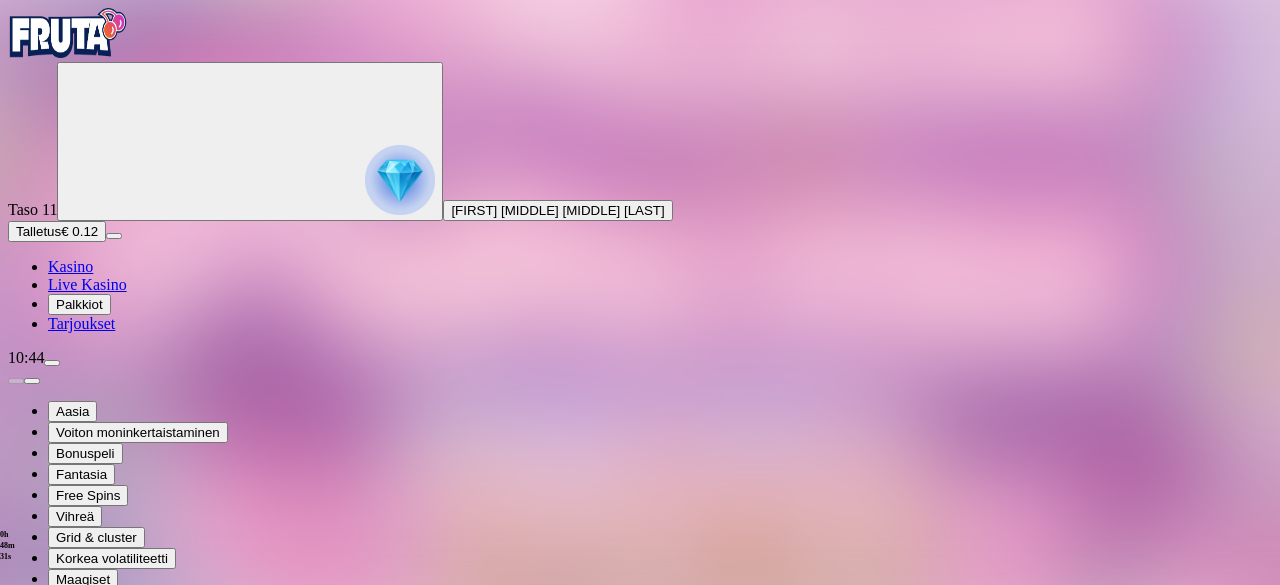 drag, startPoint x: 1150, startPoint y: 195, endPoint x: 1150, endPoint y: 282, distance: 87 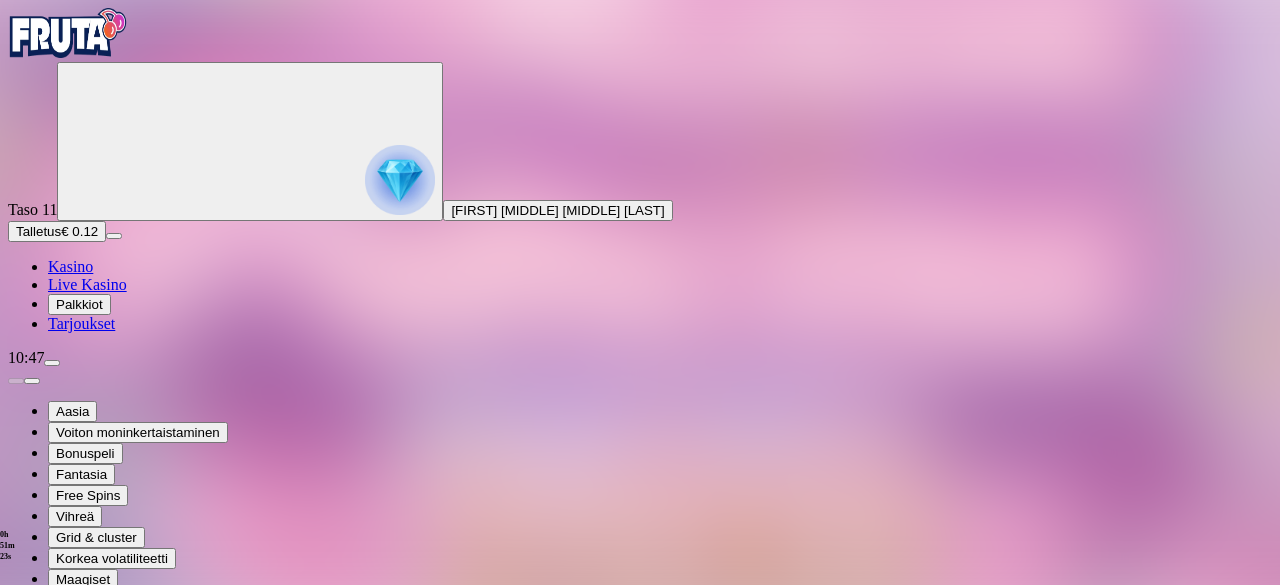 click at bounding box center (16, 862) 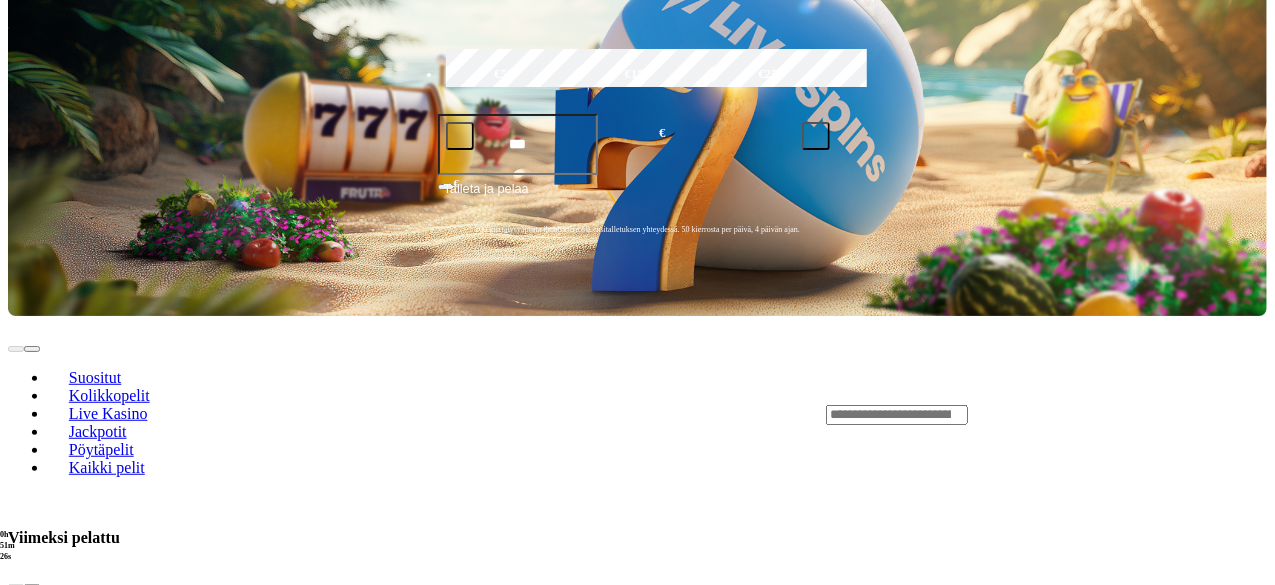 scroll, scrollTop: 485, scrollLeft: 0, axis: vertical 